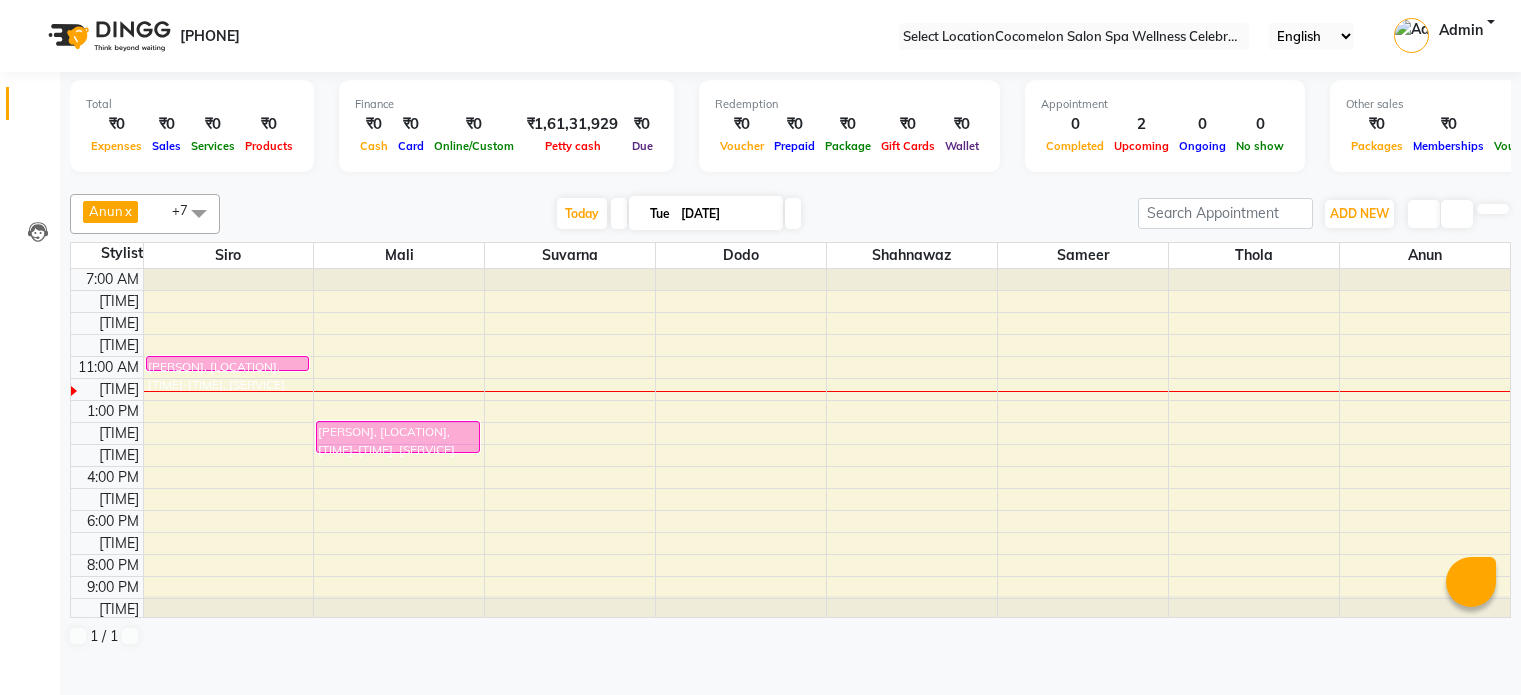 scroll, scrollTop: 0, scrollLeft: 0, axis: both 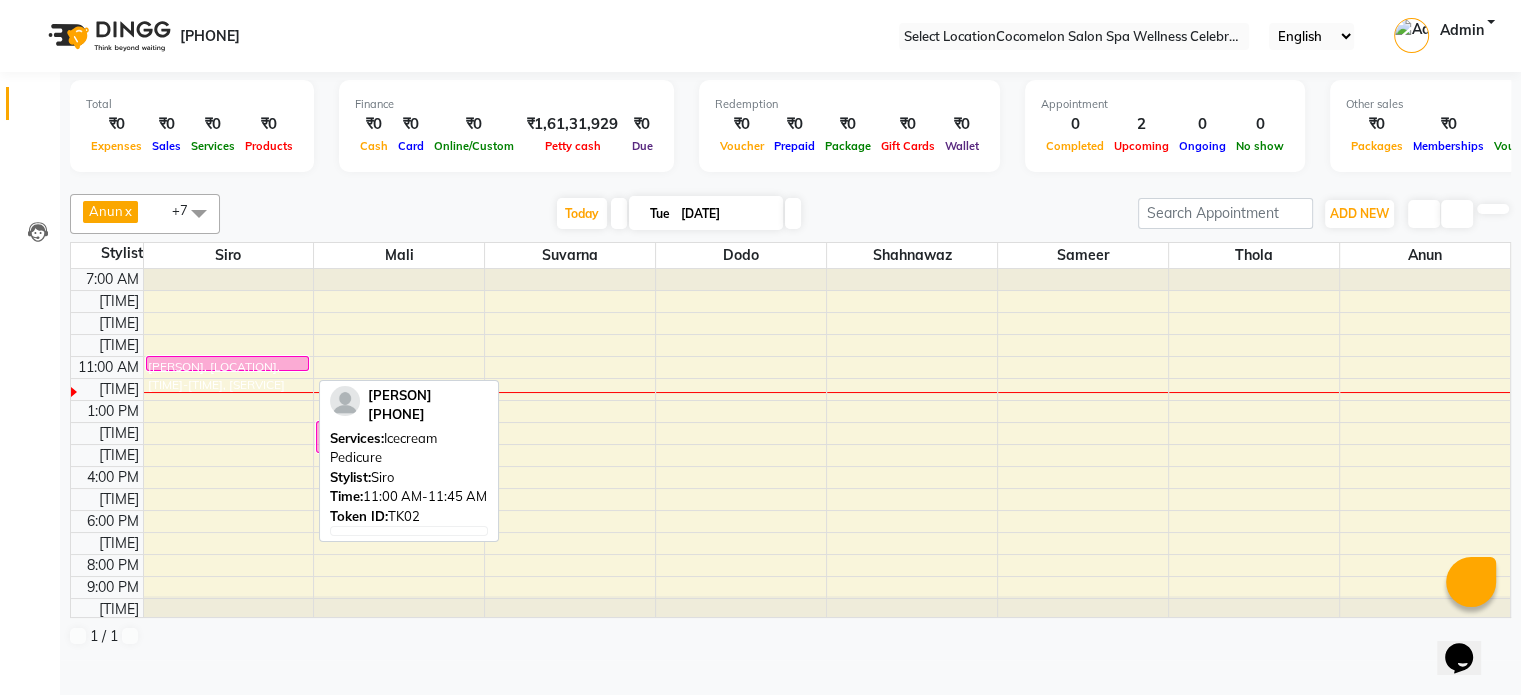 click on "[PERSON], [LOCATION], [TIME]-[TIME], [SERVICE]" at bounding box center [228, 363] 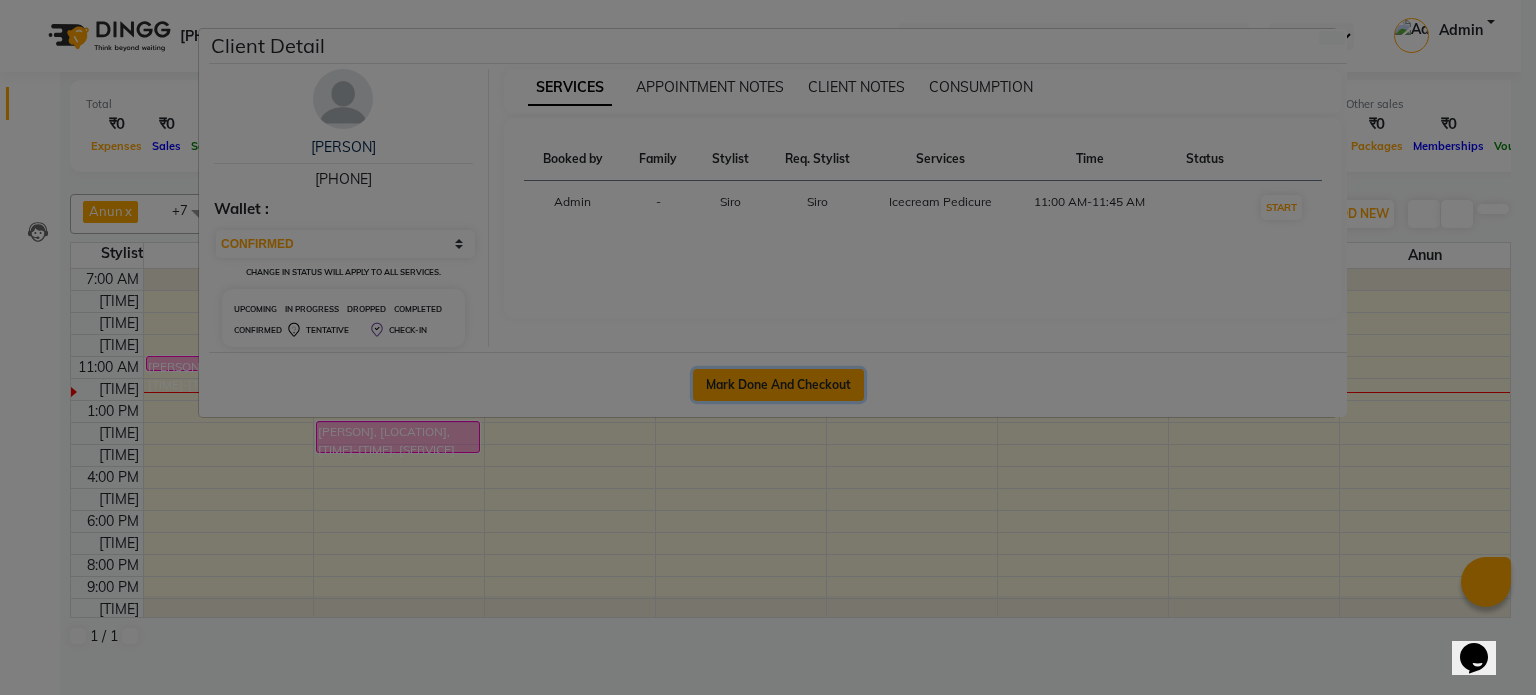 click on "Mark Done And Checkout" at bounding box center (778, 385) 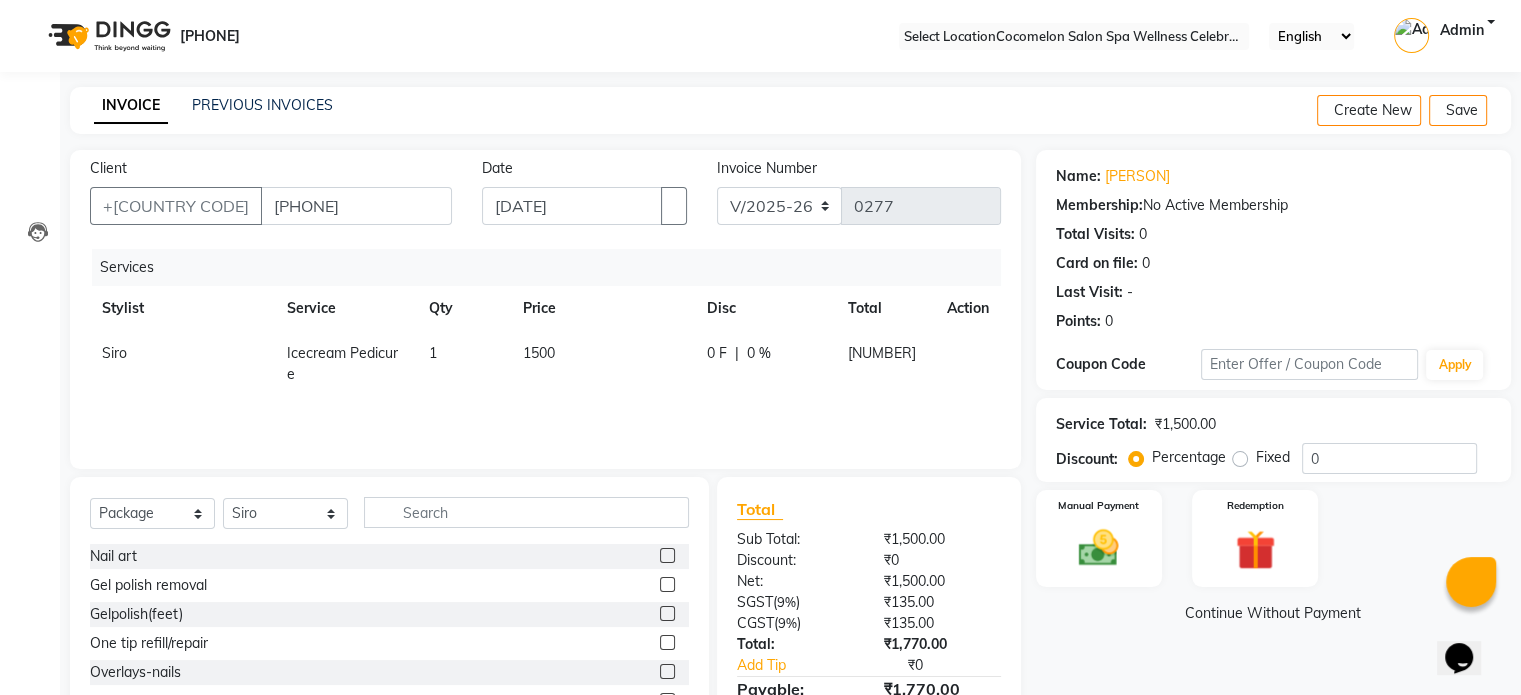 click on "Siro" at bounding box center (182, 364) 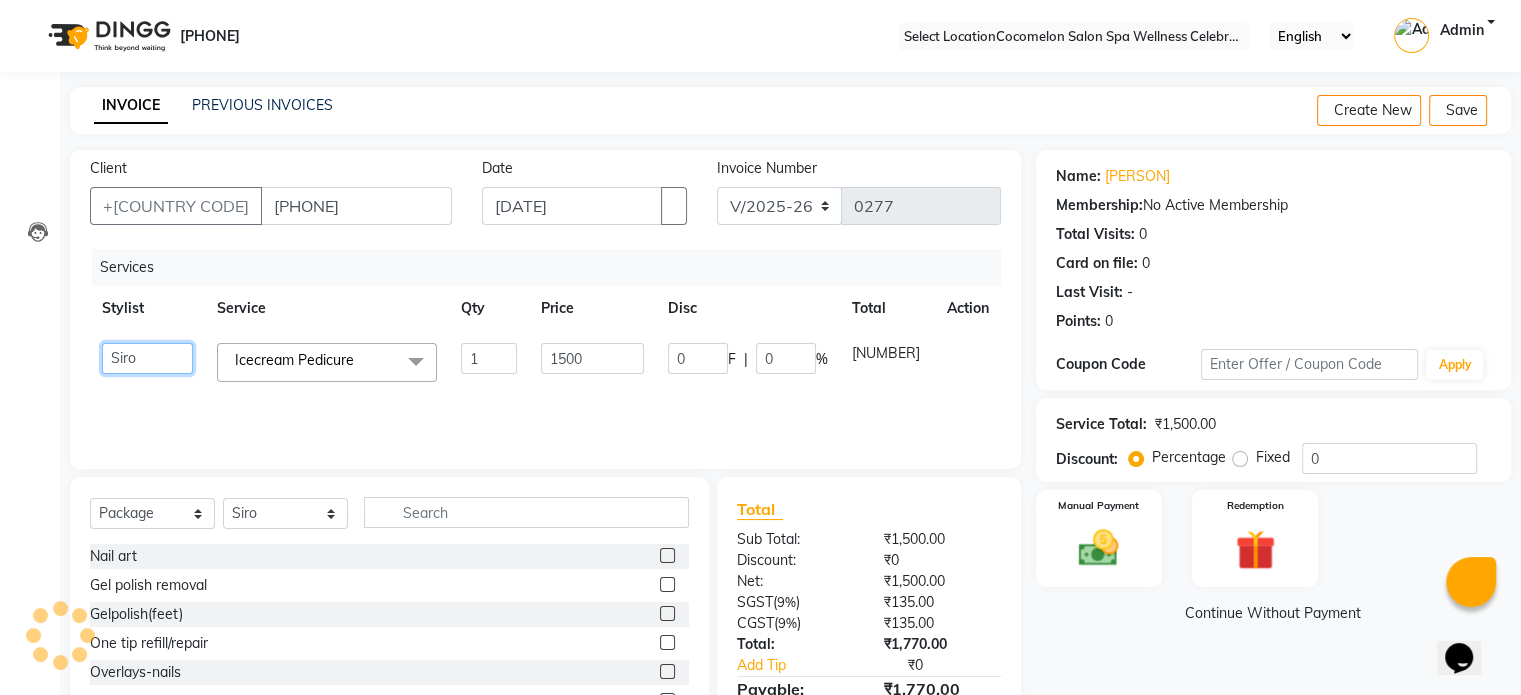 click on "Anun Benaifer Dodo Lois Mali Sameer Shahnawaz Siro Suvarna Thola" at bounding box center (147, 358) 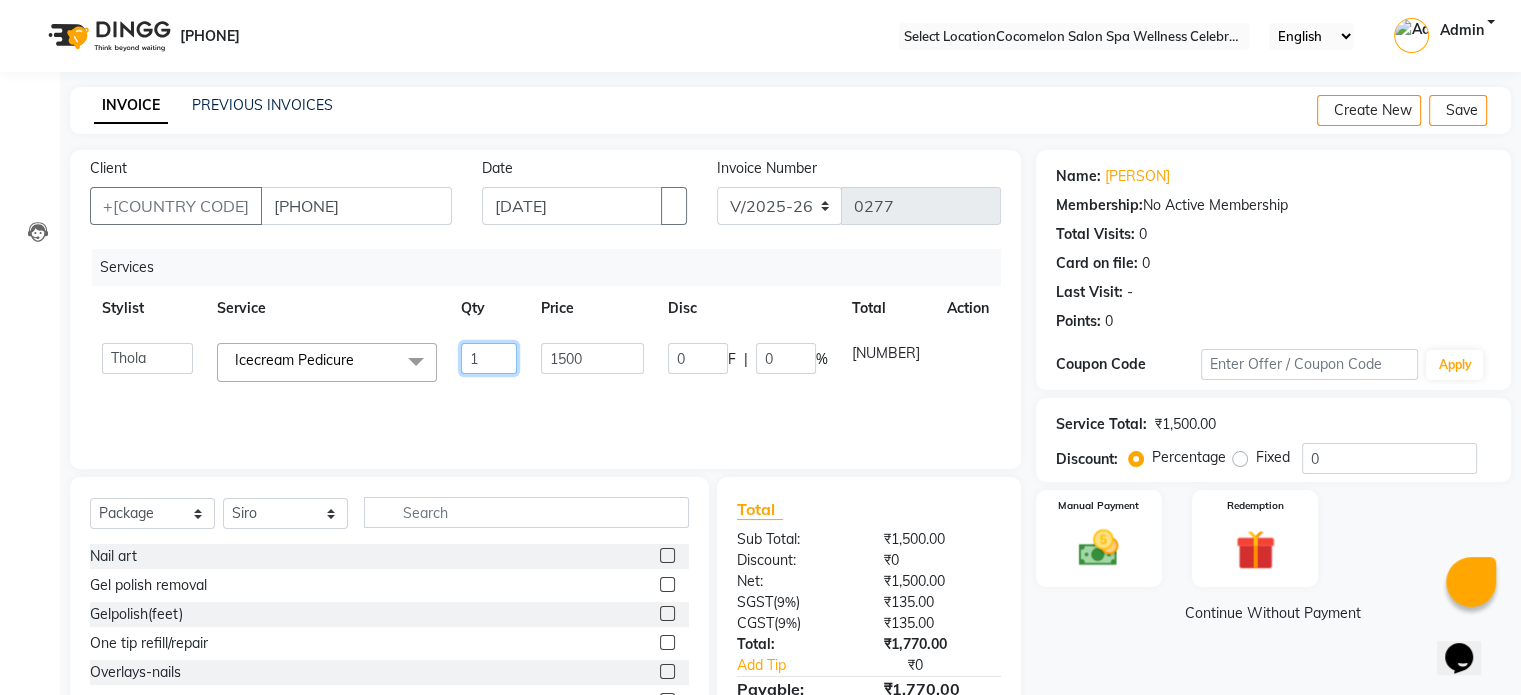 click on "1" at bounding box center [489, 358] 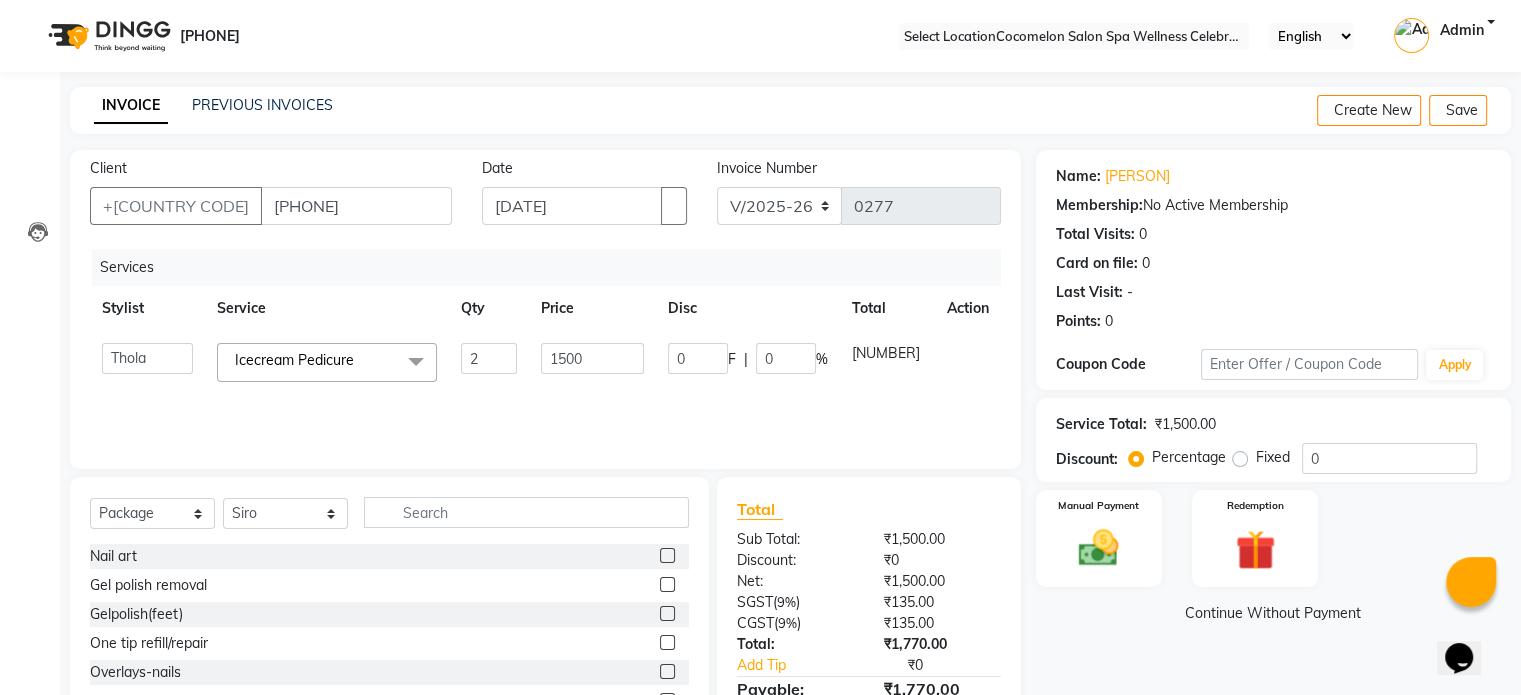 click on "Services Stylist Service Qty Price Disc Total Action Anun Benaifer Dodo Lois Mali Sameer Shahnawaz Siro Suvarna Thola Icecream Pedicure x Nail art Gel polish removal Gelpolish(feet) One tip refill/repair Overlays-nails Gel polish(hand) Gel extension/Acrylic refill Gel extension/Acrylic refill french Normal polish /Feet Removing of nail ext Normal polish /Hand Acrylic extension Gel extension(french) Gel Extension Art Foil Ombre Wigs Lunch - Muharat Pooja at Studio 12 Filmcity Back Massage Swedish massage Aroma massage Body scrub&wrap Body polishing Body Scrub Foot massage Dry Thai massage Balinese massage Deep tissue massage Couple Massage Balinese Massage 120 mins Balinese Massage 90 mins Aroma Massage 90 mins Swedish Massage 90 mins Swedish Massage 120 Mins Deep Tissue Massage 120 mins Aroma Massage 120 mins Deep Tissue Massage 90 mins Dry Thai Massage 90 mins bamboo massage hot stone massage Head Massage With Moroccan Oil 60 mins Head Massage With Moroccan Oil 30 mins Potli Massage 2" at bounding box center (545, 349) 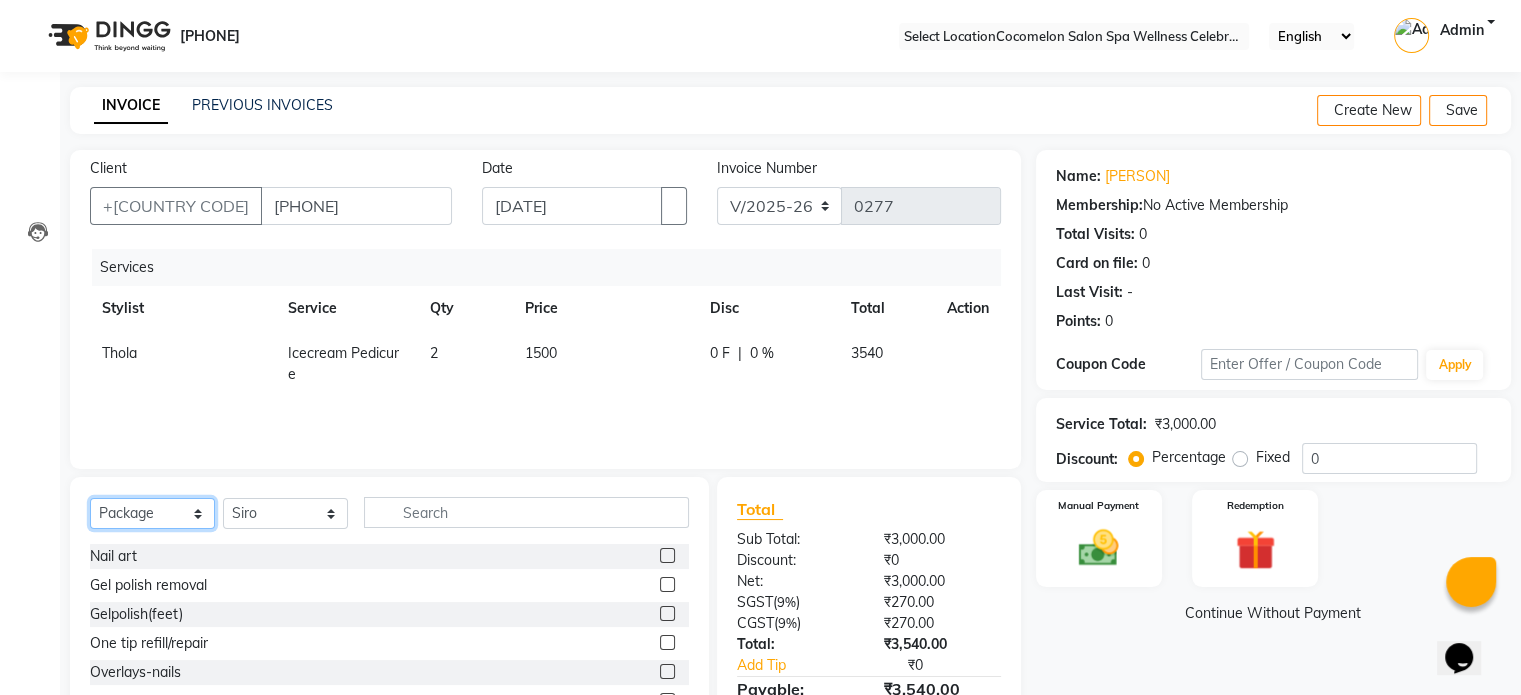 click on "Select  Service  Product  Membership  Package Voucher Prepaid Gift Card" at bounding box center [152, 513] 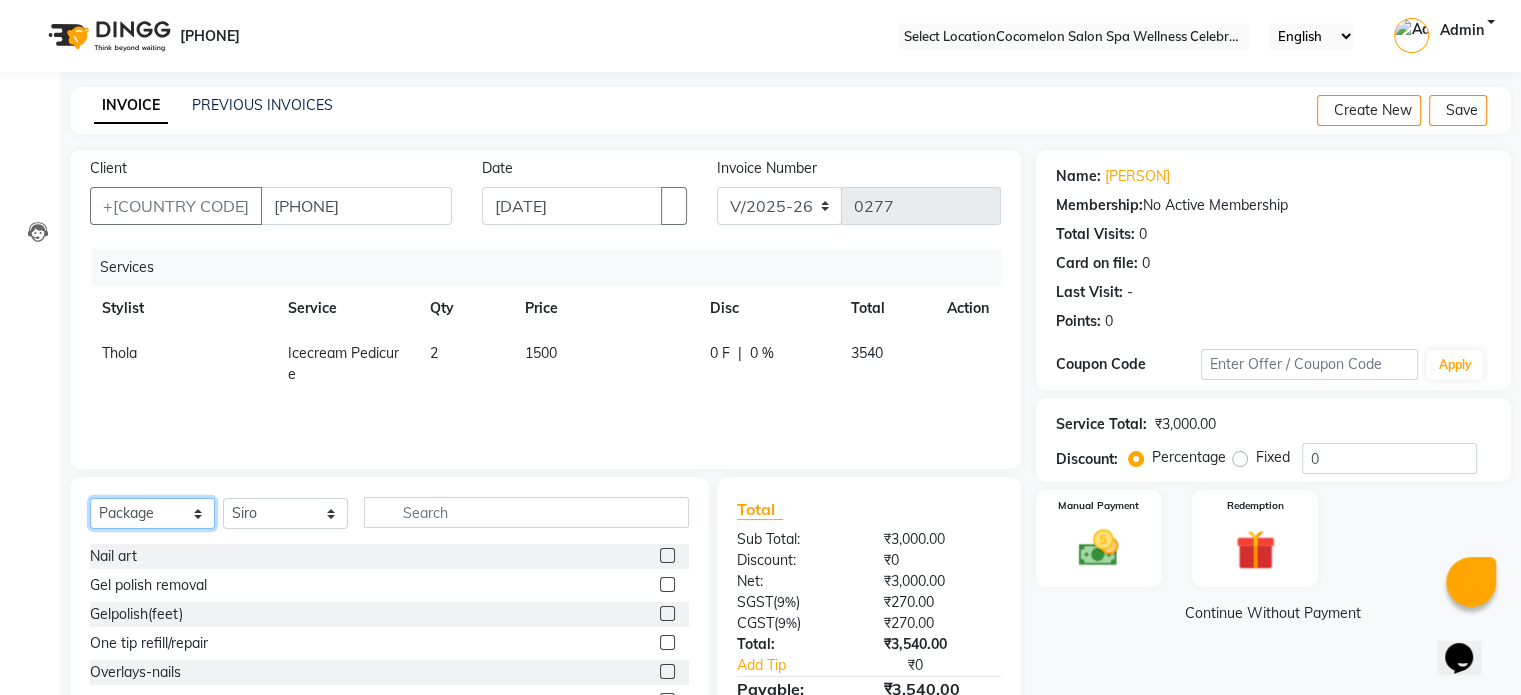 select on "service" 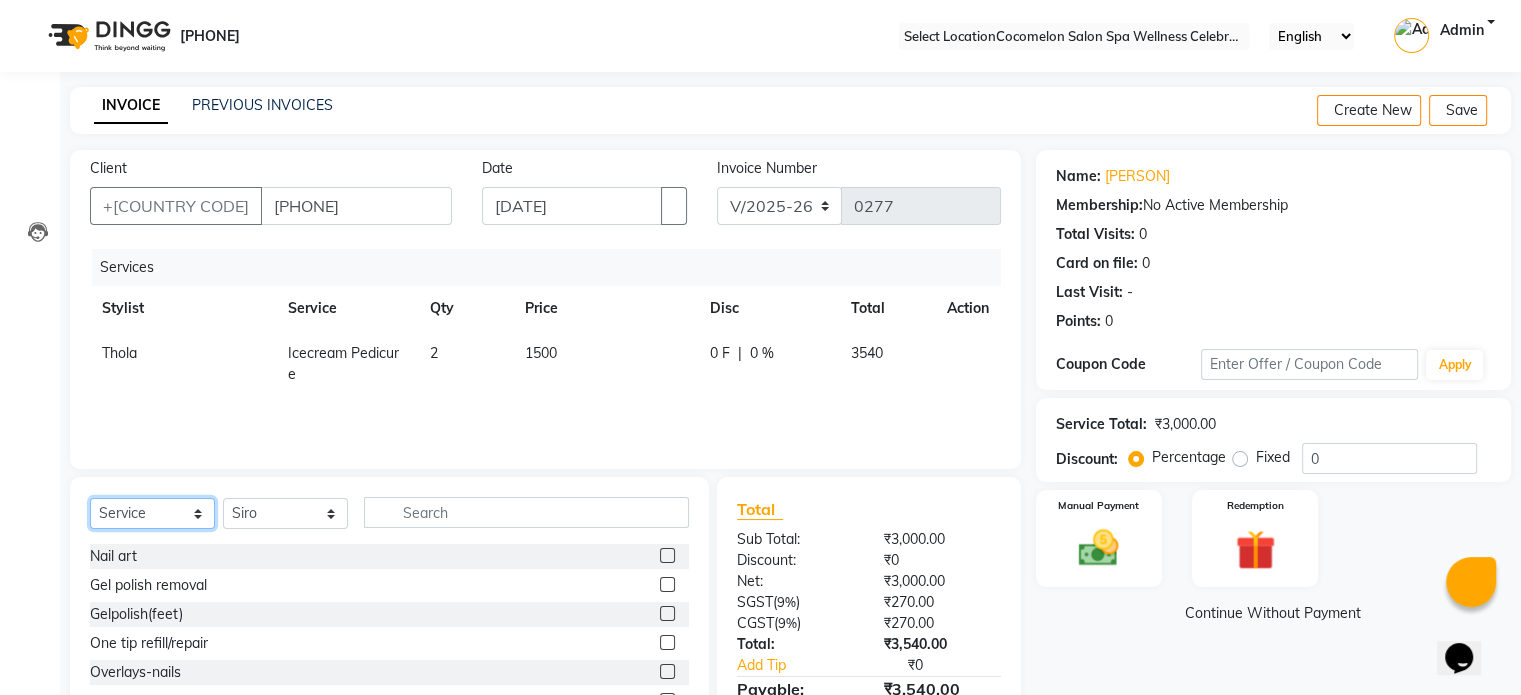 click on "Select  Service  Product  Membership  Package Voucher Prepaid Gift Card" at bounding box center [152, 513] 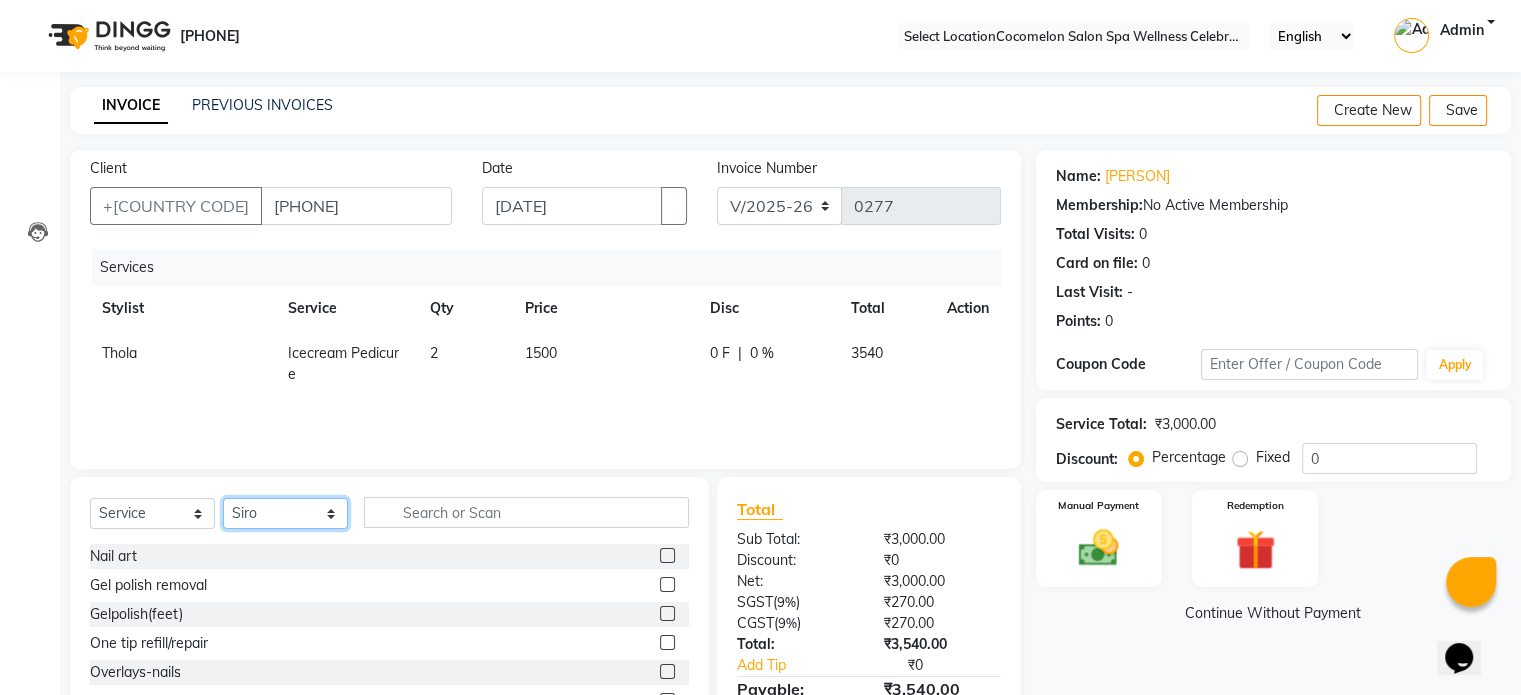 click on "Select Stylist Anun Benaifer Dodo Lois Mali Sameer Shahnawaz Siro Suvarna Thola" at bounding box center [285, 513] 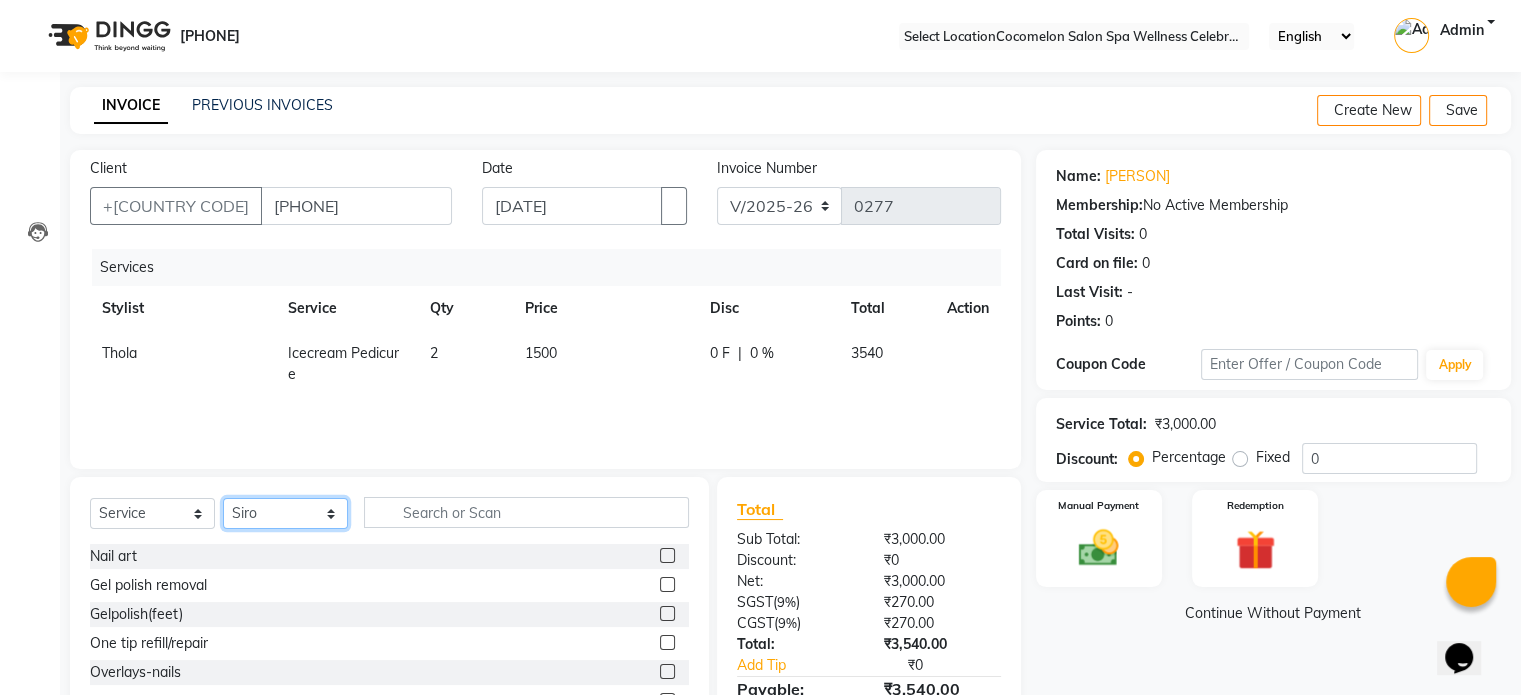 select on "[NUMBER]" 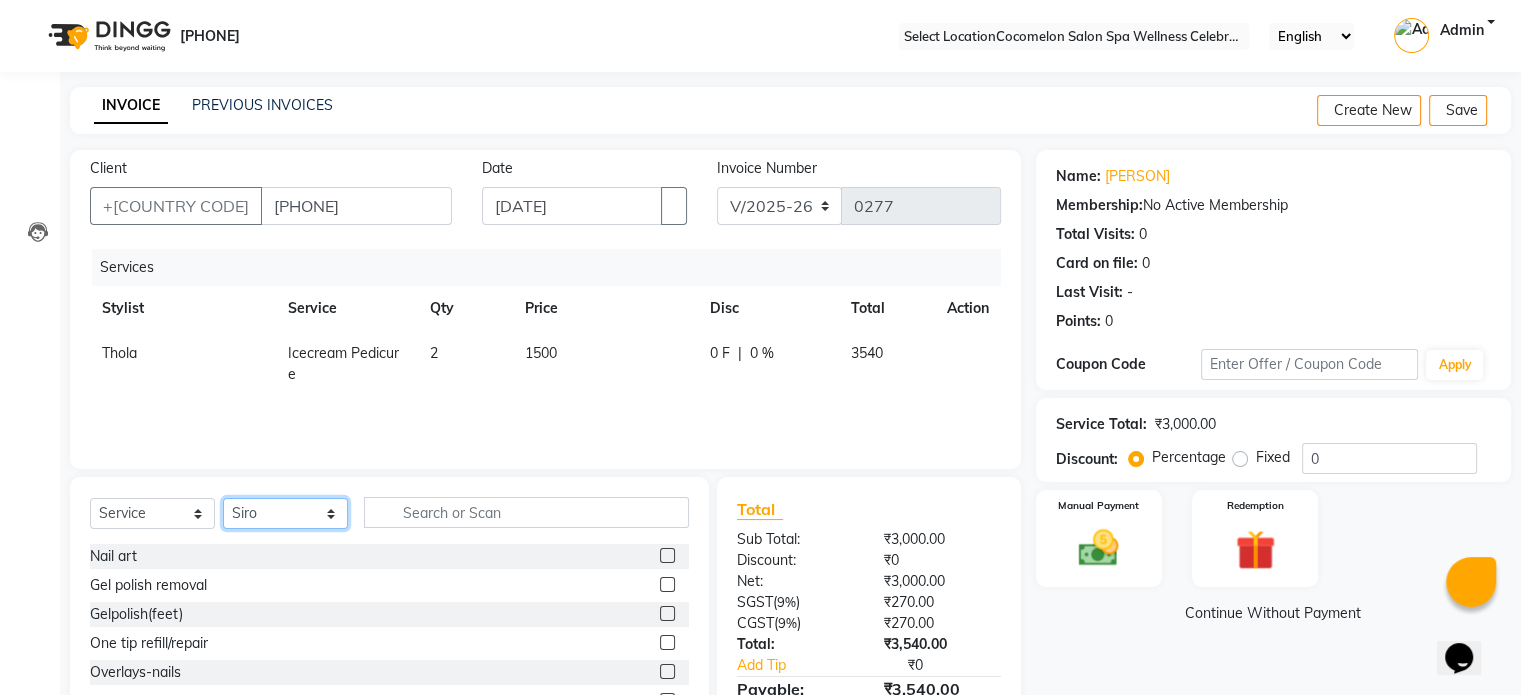 click on "Select Stylist Anun Benaifer Dodo Lois Mali Sameer Shahnawaz Siro Suvarna Thola" at bounding box center [285, 513] 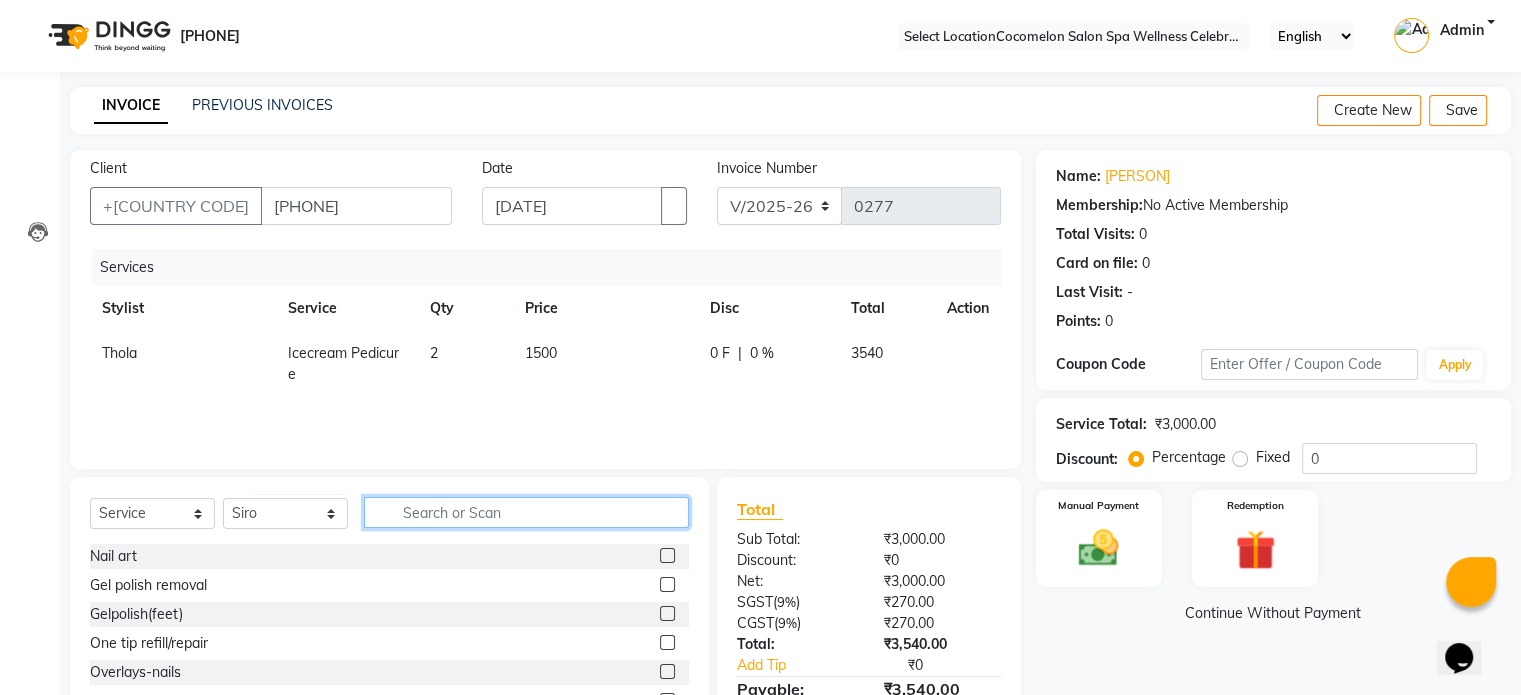 click at bounding box center [526, 512] 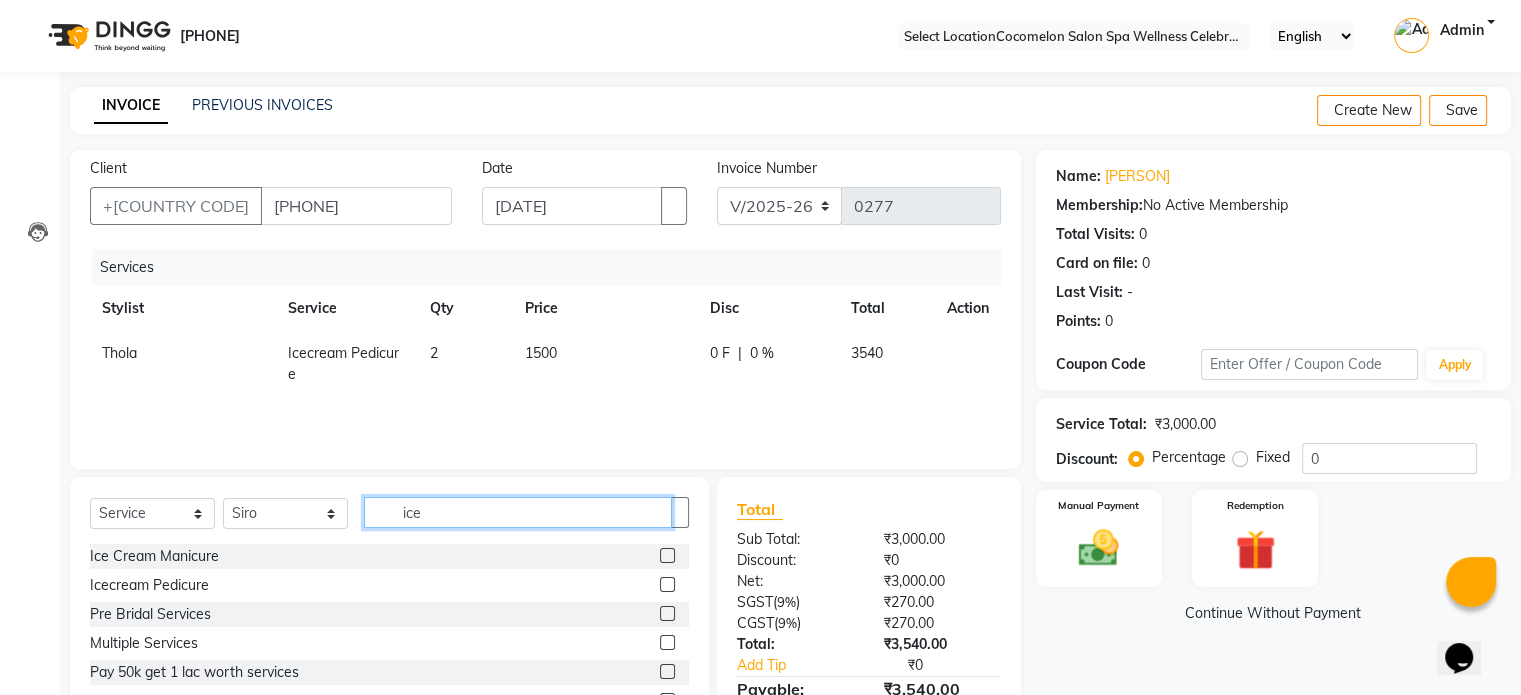 type on "ice" 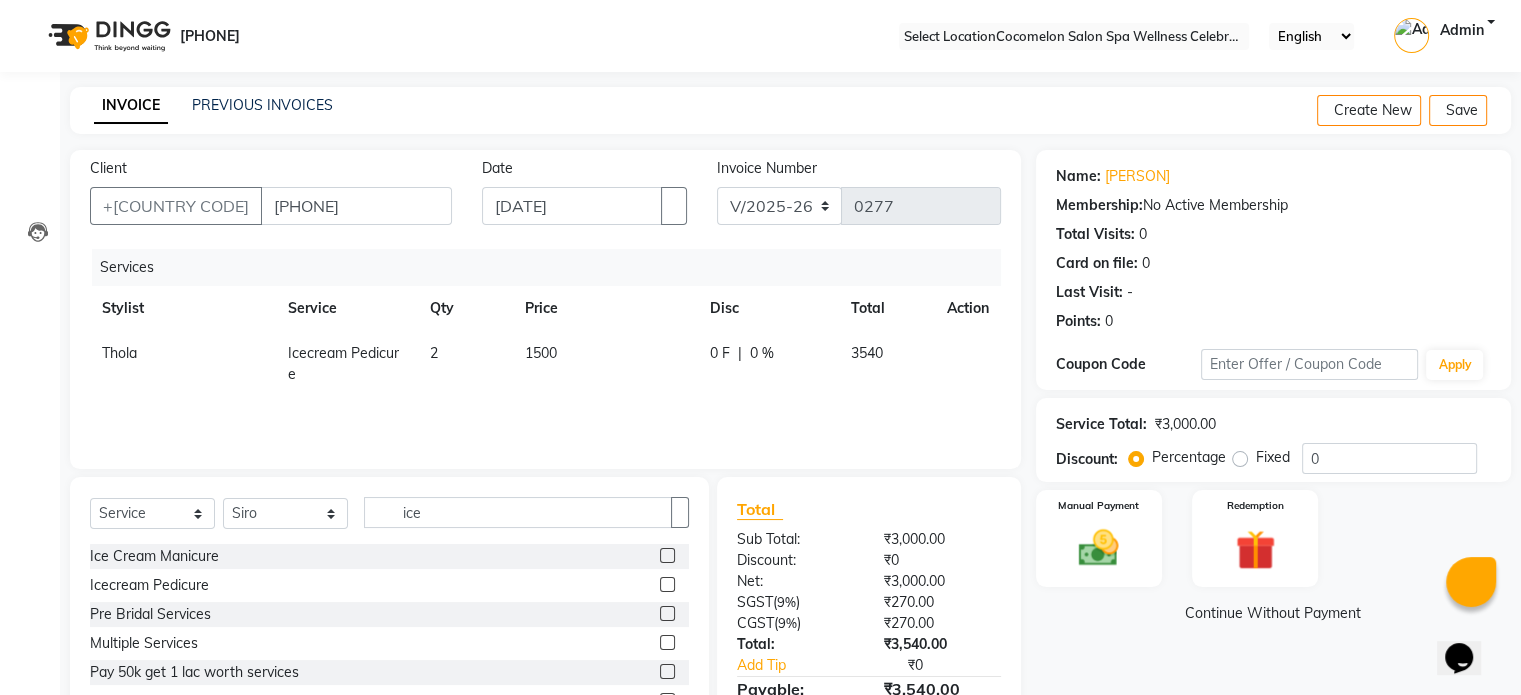 click at bounding box center [667, 584] 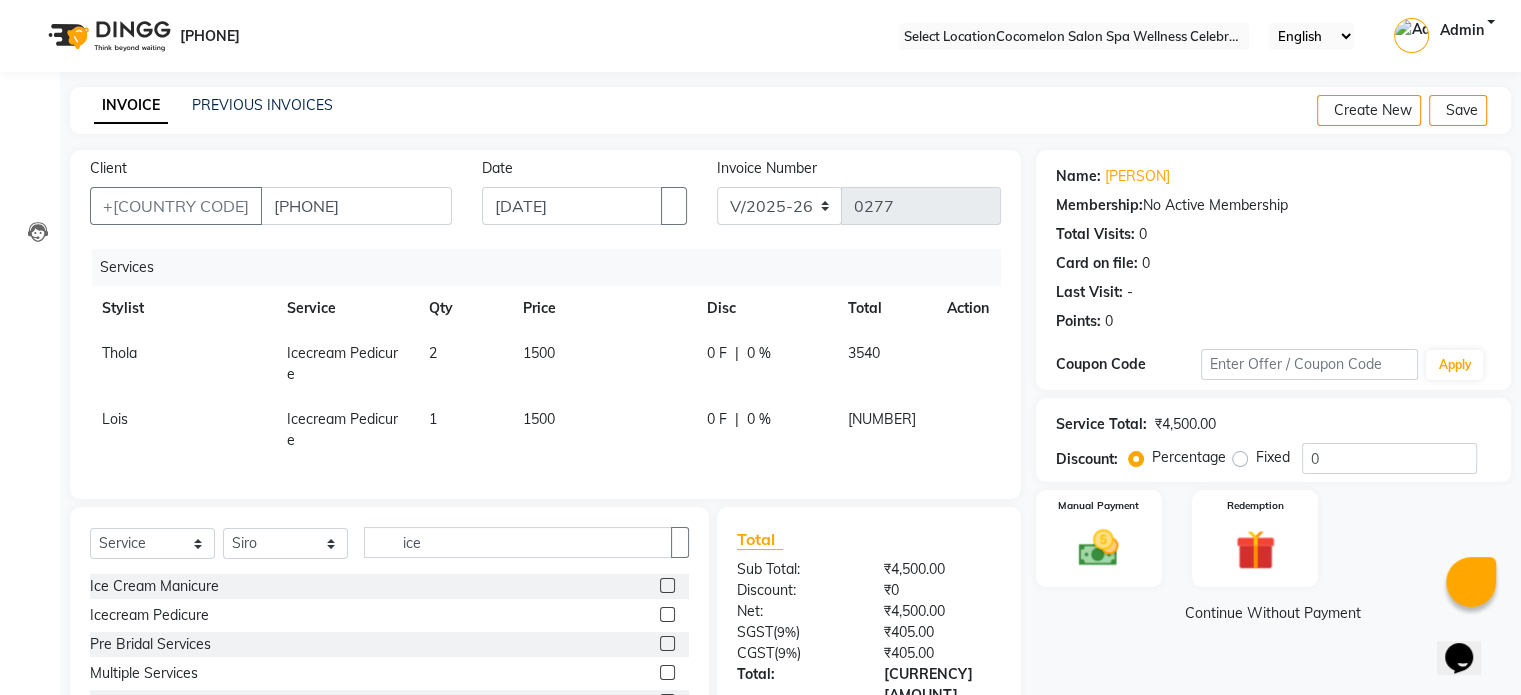 click at bounding box center [667, 614] 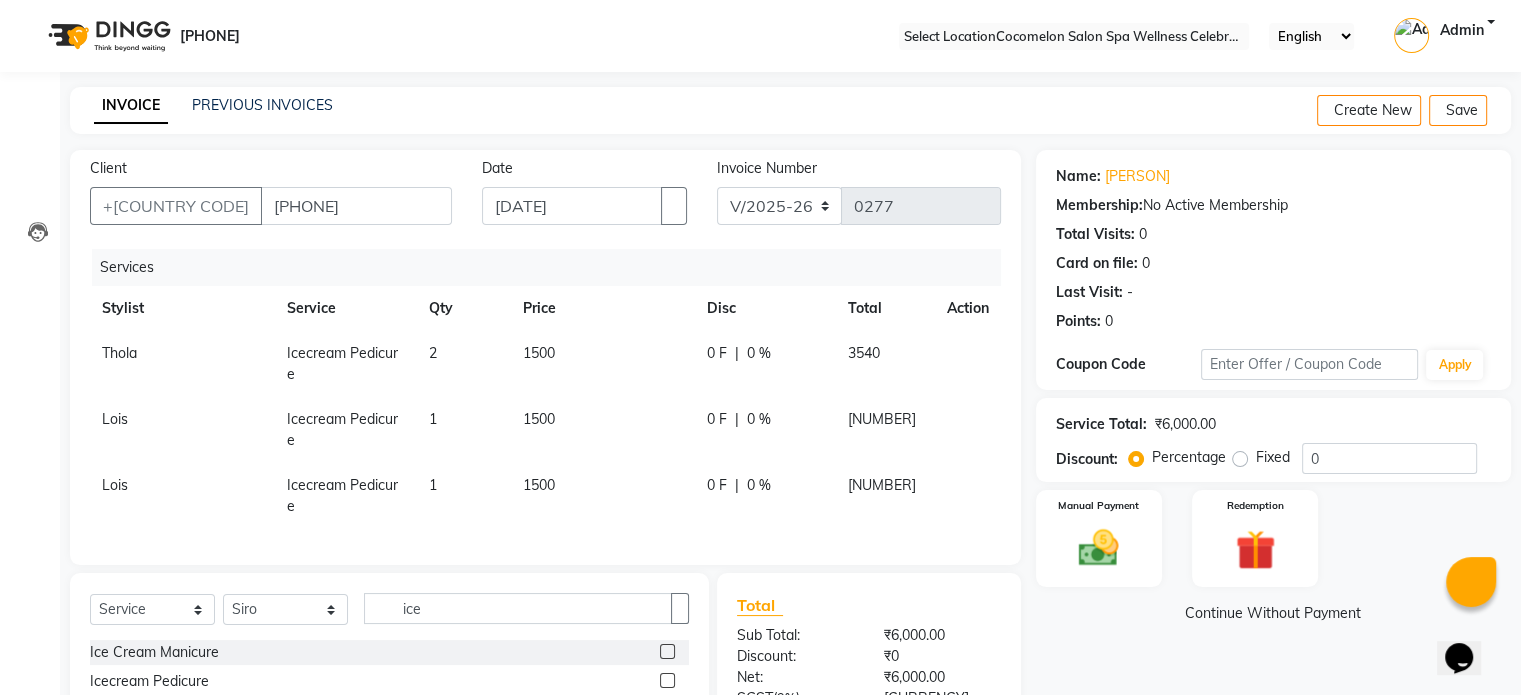 click on "Lois" at bounding box center [182, 364] 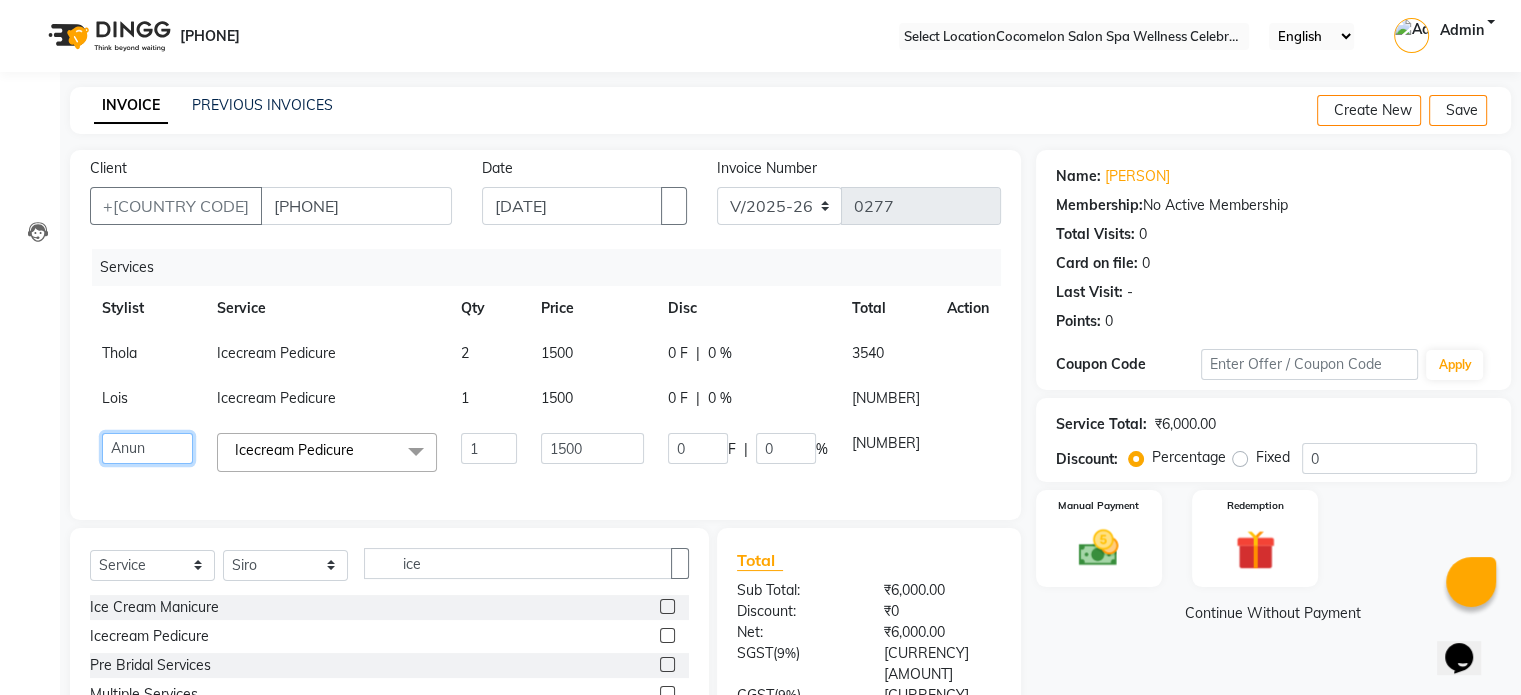 click on "Anun Benaifer Dodo Lois Mali Sameer Shahnawaz Siro Suvarna Thola" at bounding box center [147, 448] 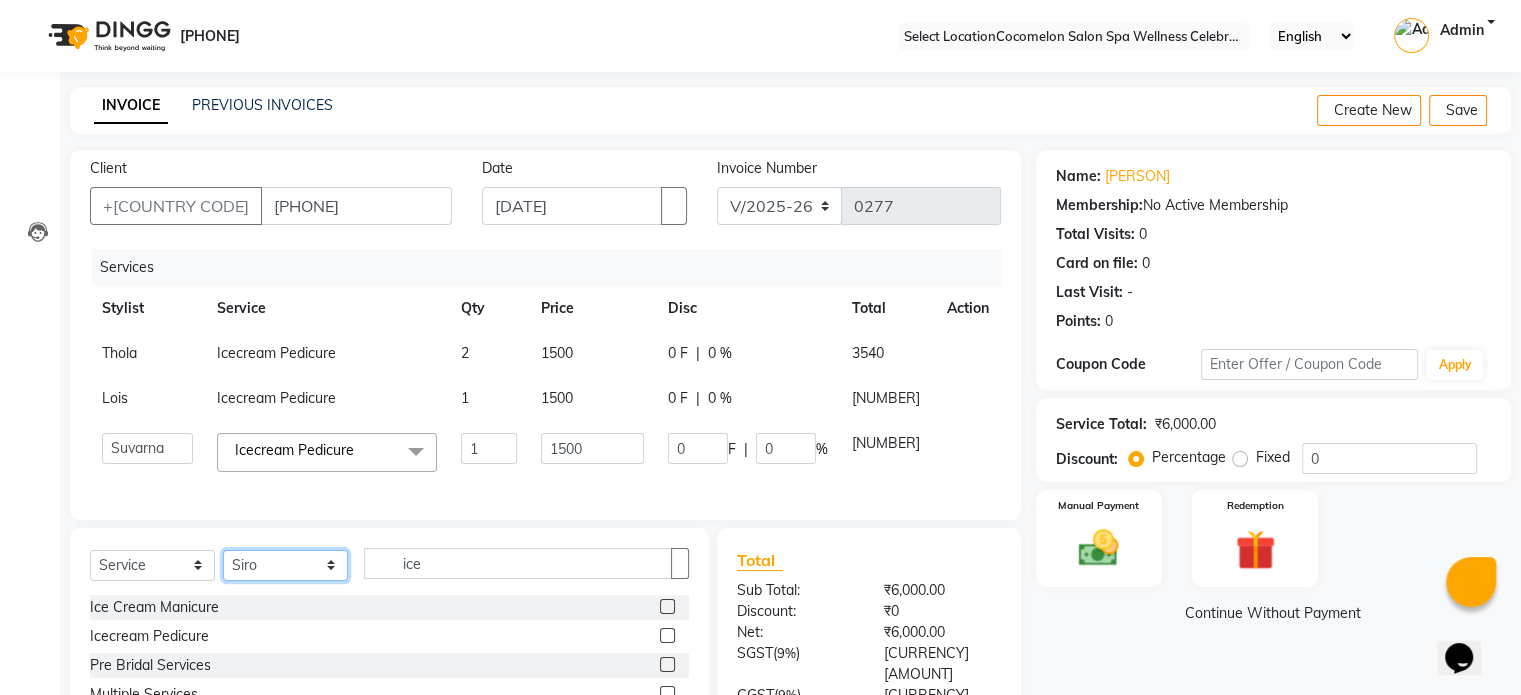 click on "Select Stylist Anun Benaifer Dodo Lois Mali Sameer Shahnawaz Siro Suvarna Thola" at bounding box center [285, 565] 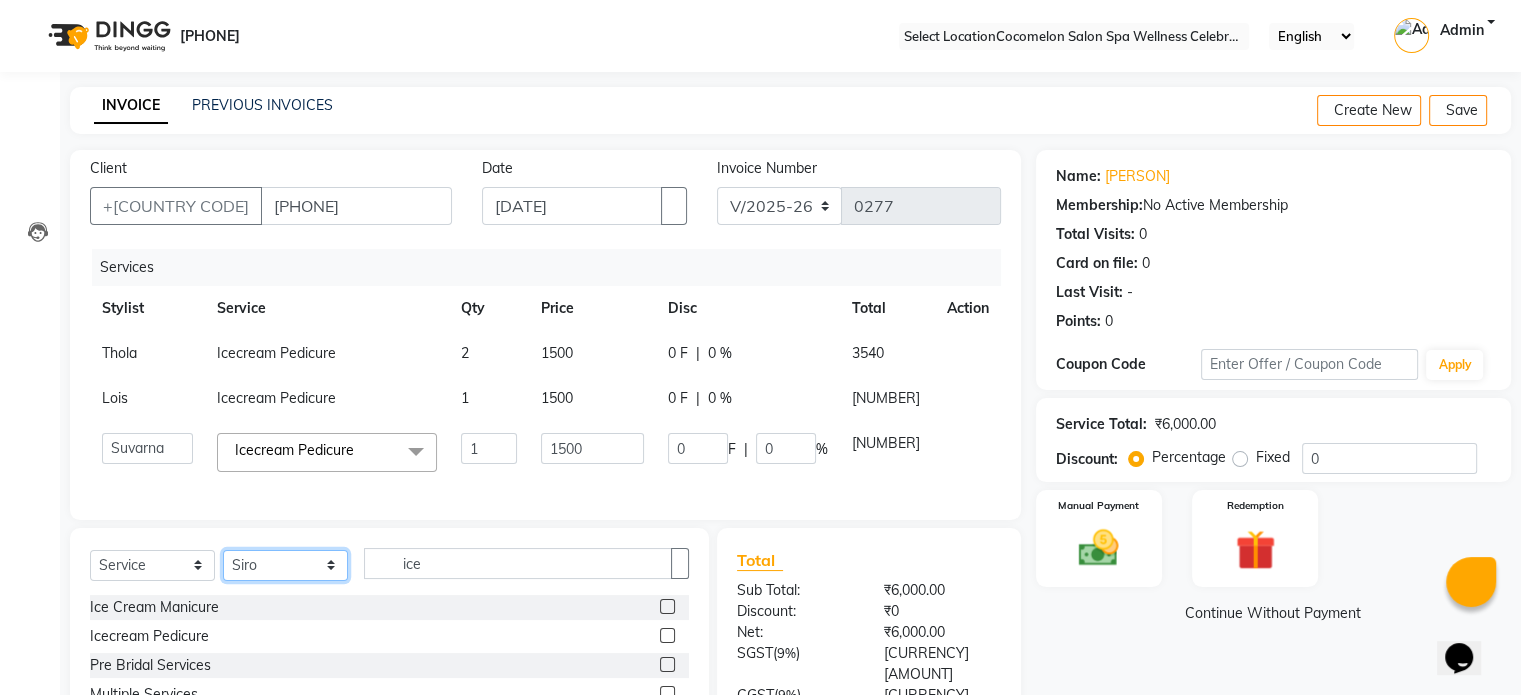 select on "59045" 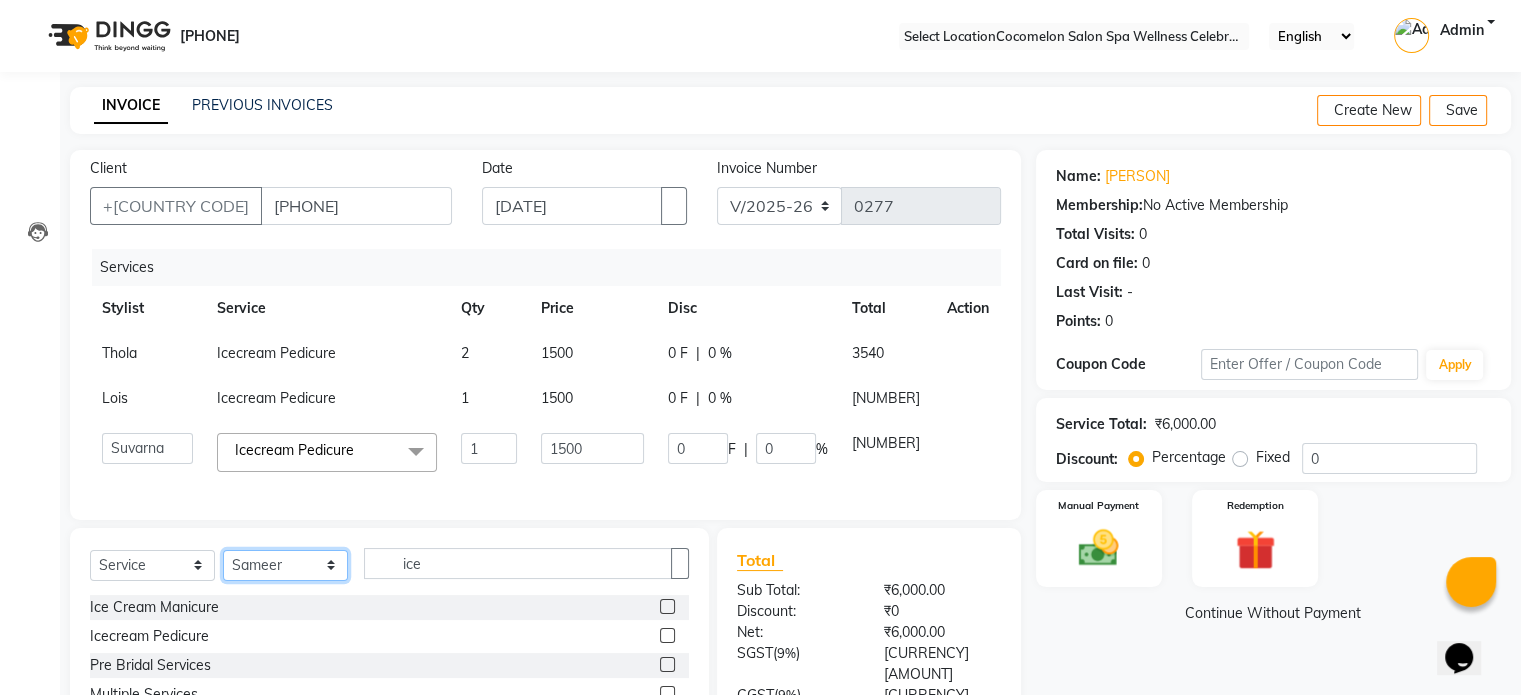 click on "Select Stylist Anun Benaifer Dodo Lois Mali Sameer Shahnawaz Siro Suvarna Thola" at bounding box center [285, 565] 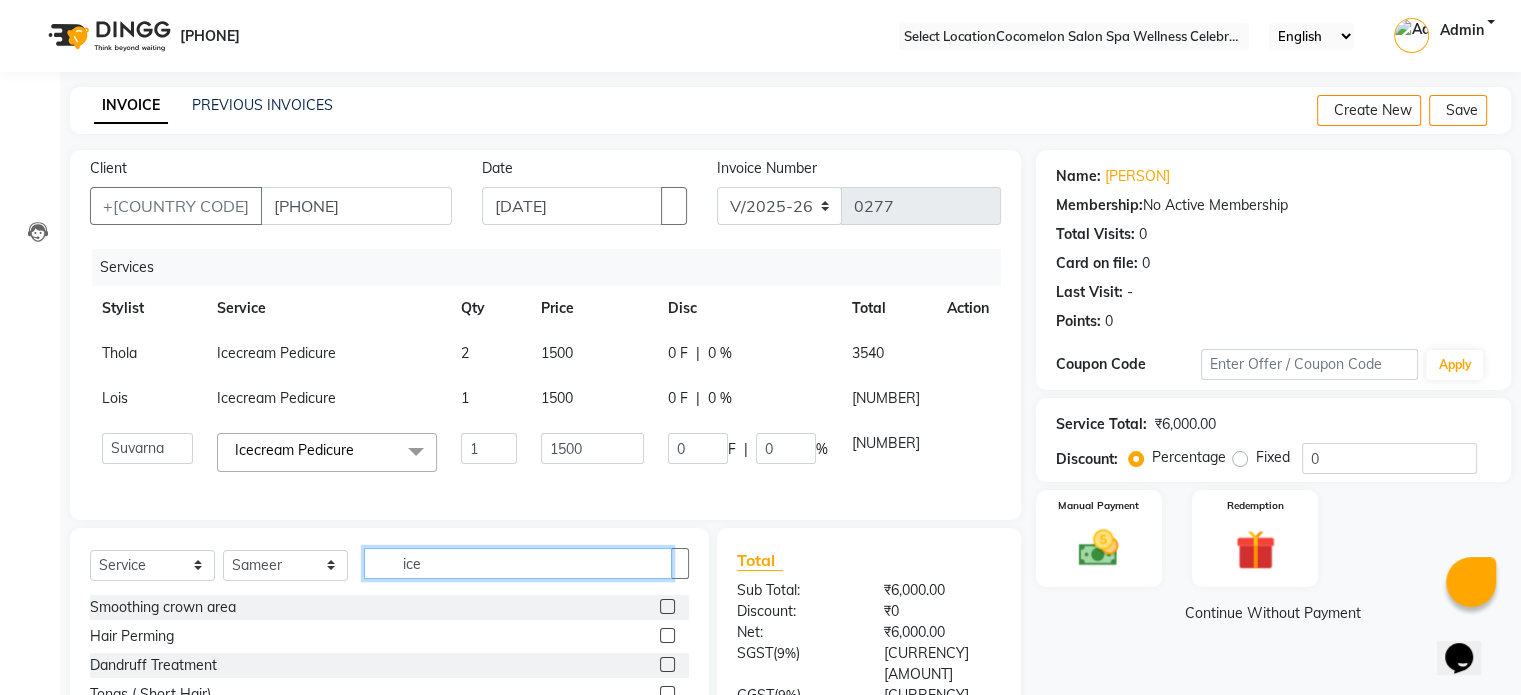 click on "ice" at bounding box center [518, 563] 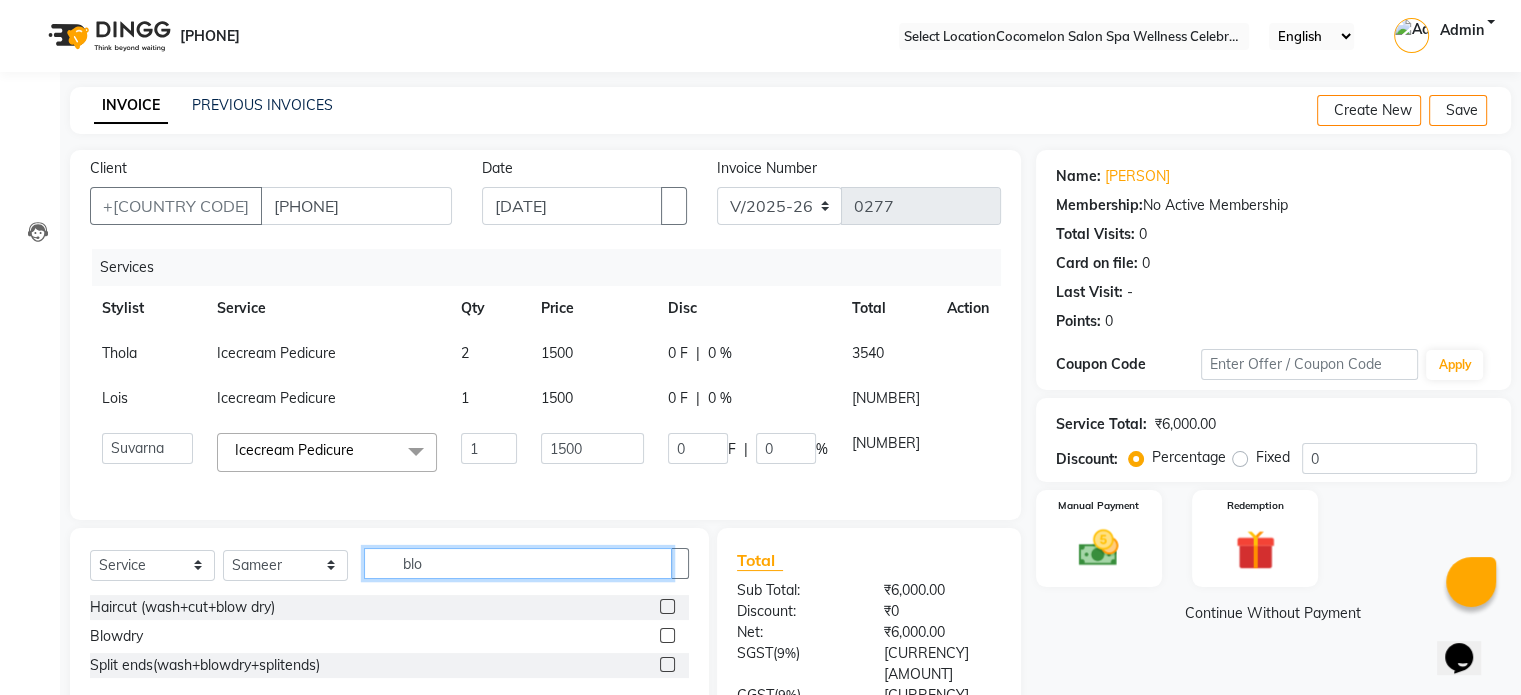 type on "blo" 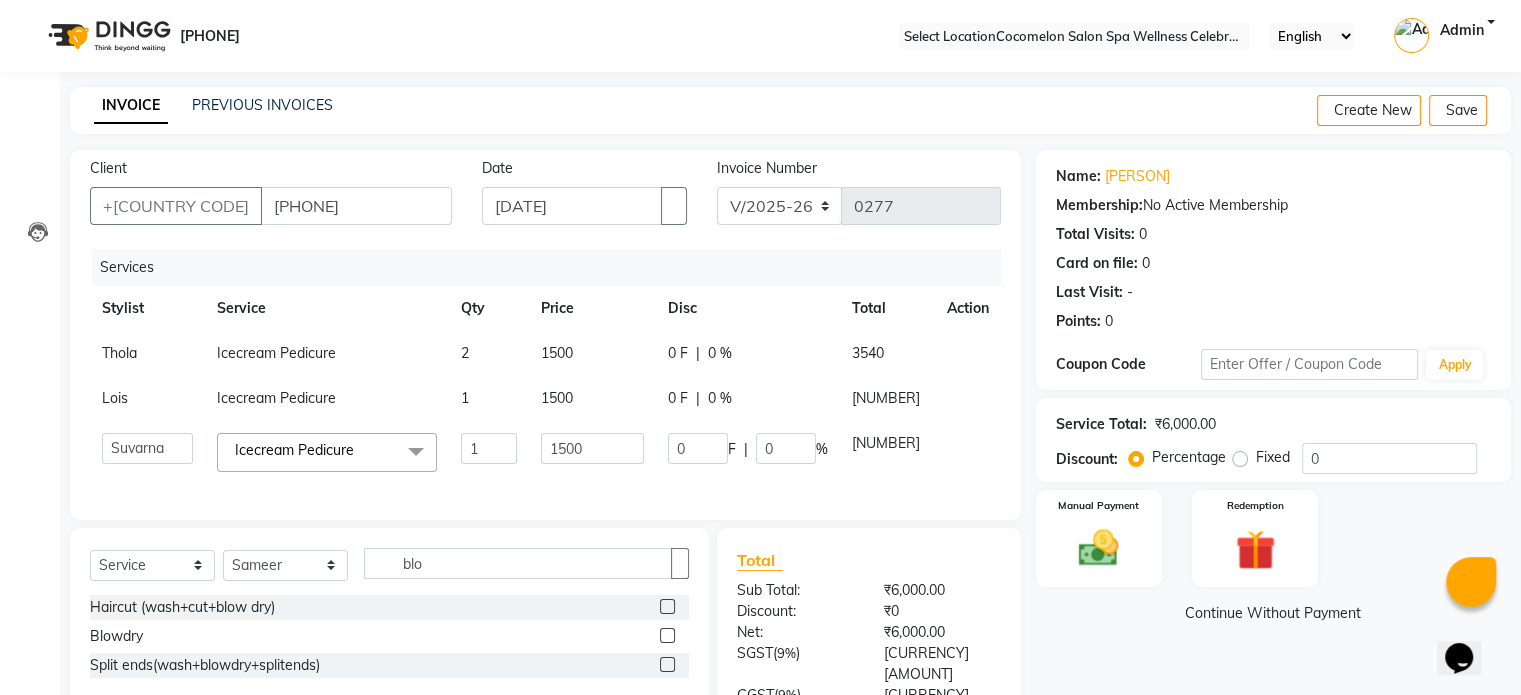 click at bounding box center (667, 635) 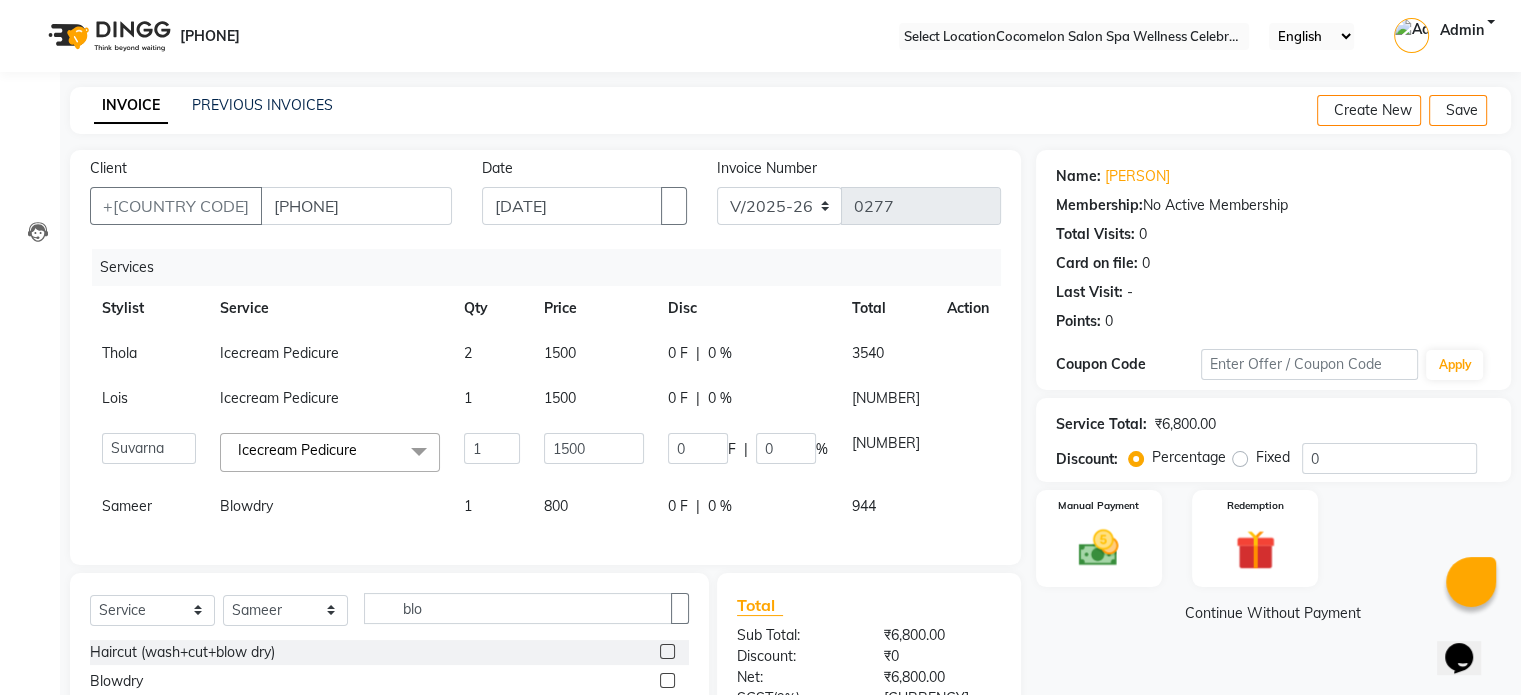 click on "800" at bounding box center (594, 353) 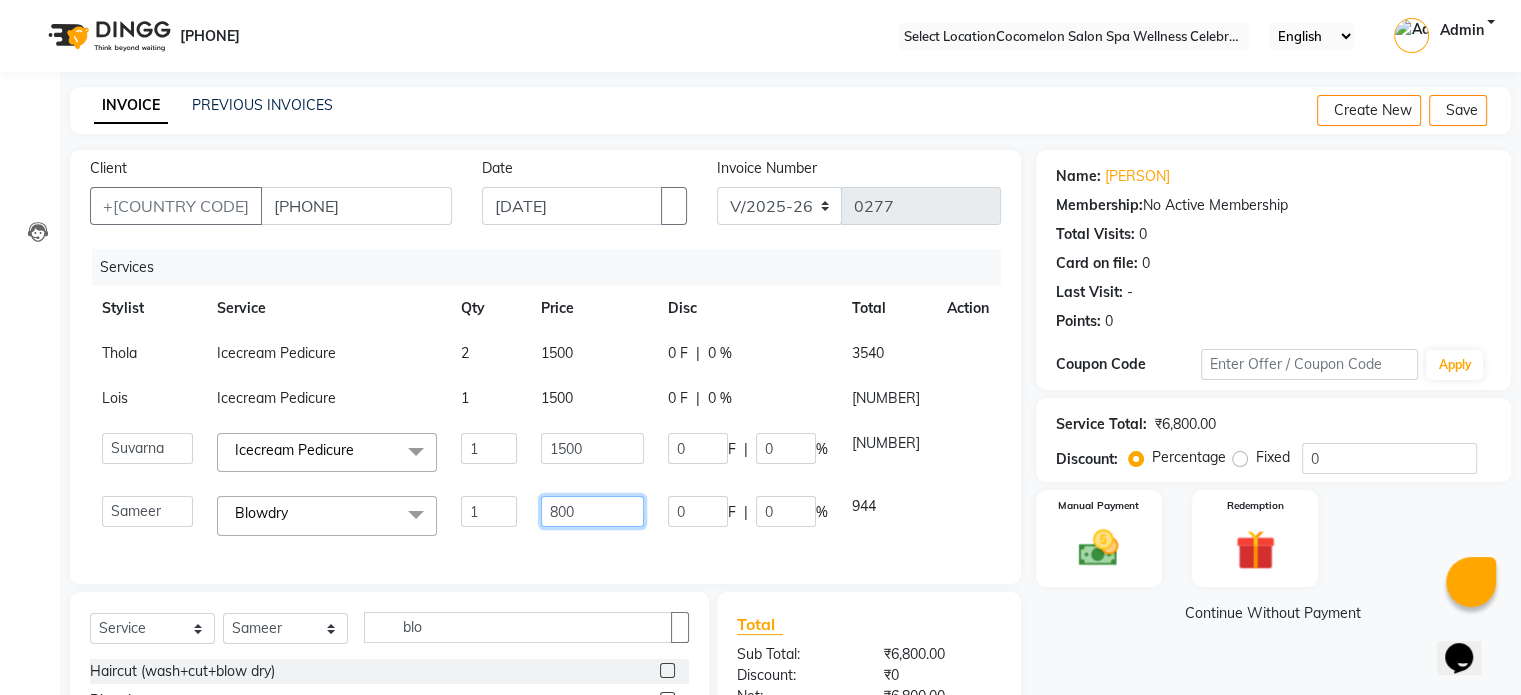 click on "800" at bounding box center [489, 448] 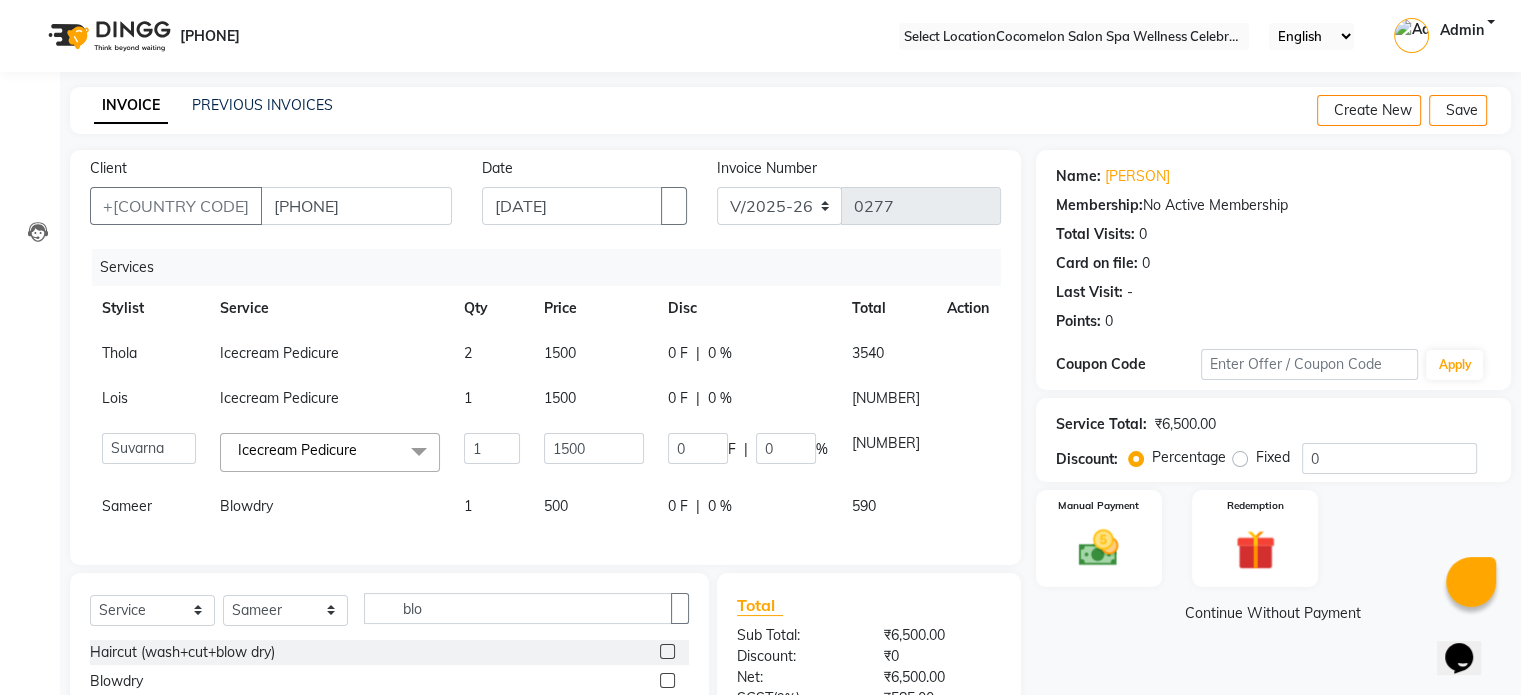 click on "Name: [PERSON] Membership: No Active Membership Total Visits: 0 Card on file: 0 Last Visit: - Points: 0 Coupon Code Apply Service Total: ₹6,500.00 Discount: Percentage Fixed 0 Manual Payment Redemption Continue Without Payment" at bounding box center (1281, 508) 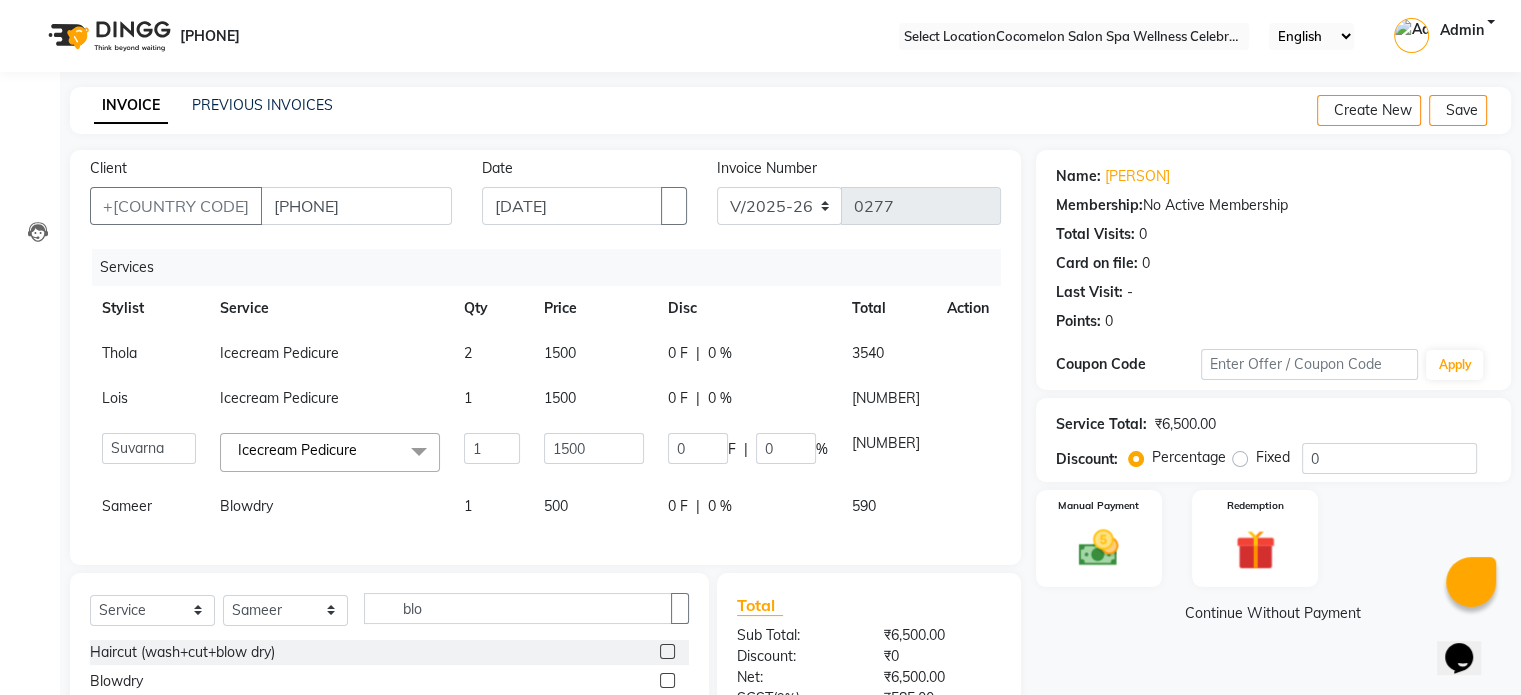 click at bounding box center [1495, 111] 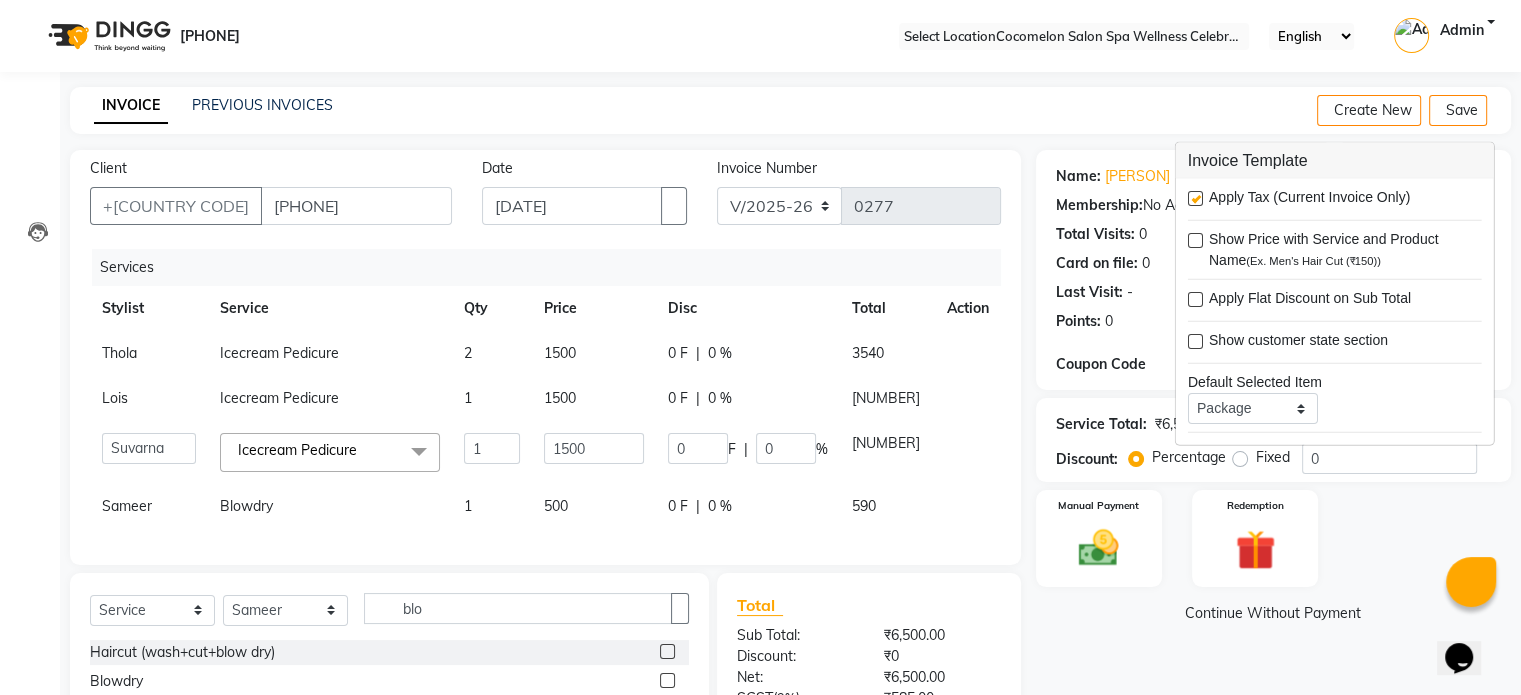 click at bounding box center [1195, 198] 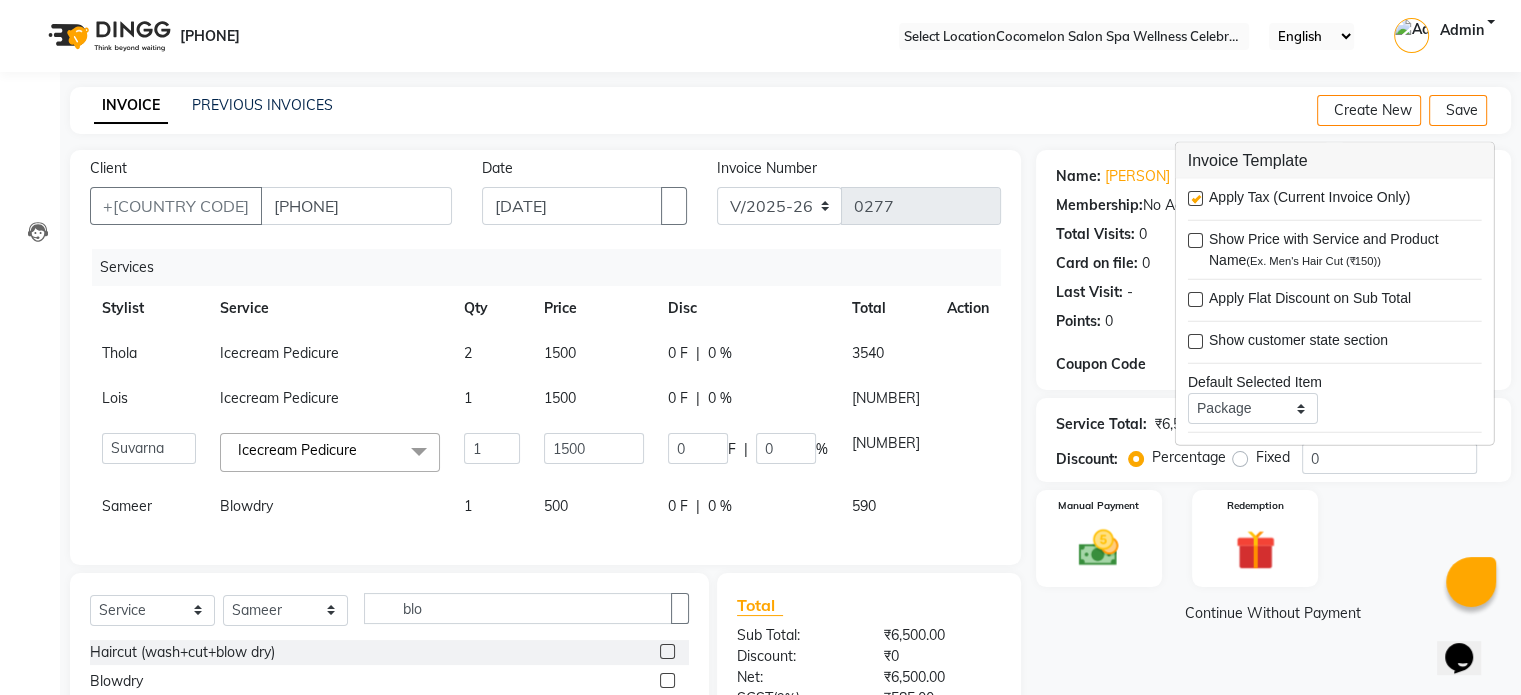 click at bounding box center (1194, 199) 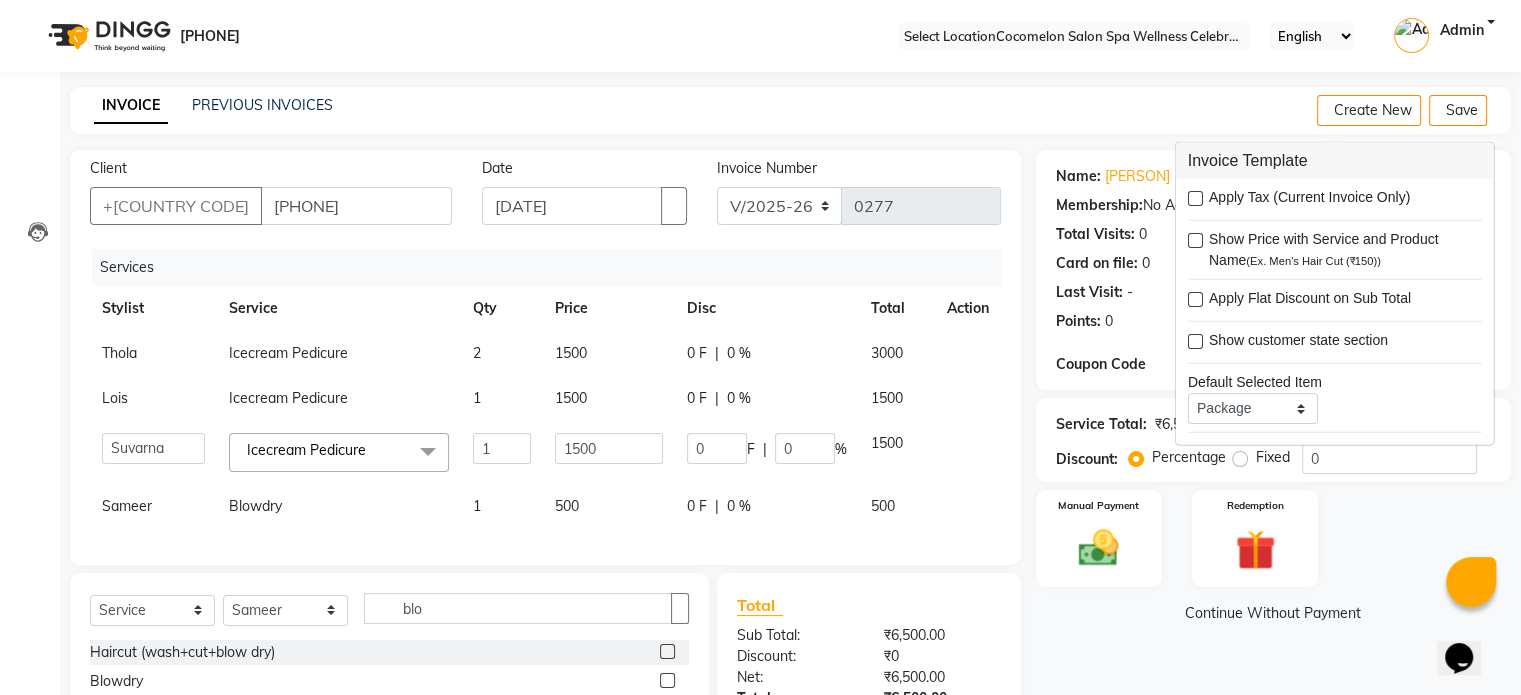 scroll, scrollTop: 187, scrollLeft: 0, axis: vertical 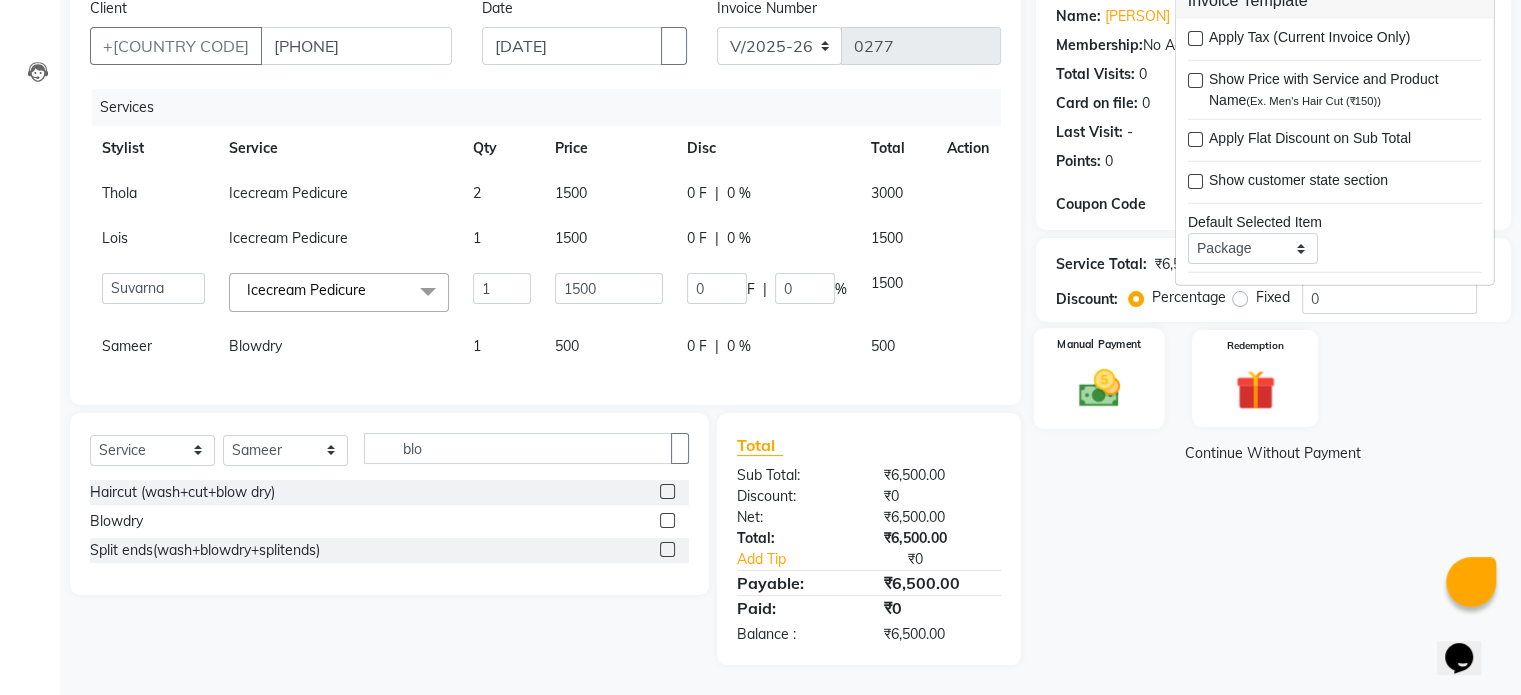 click at bounding box center (1098, 388) 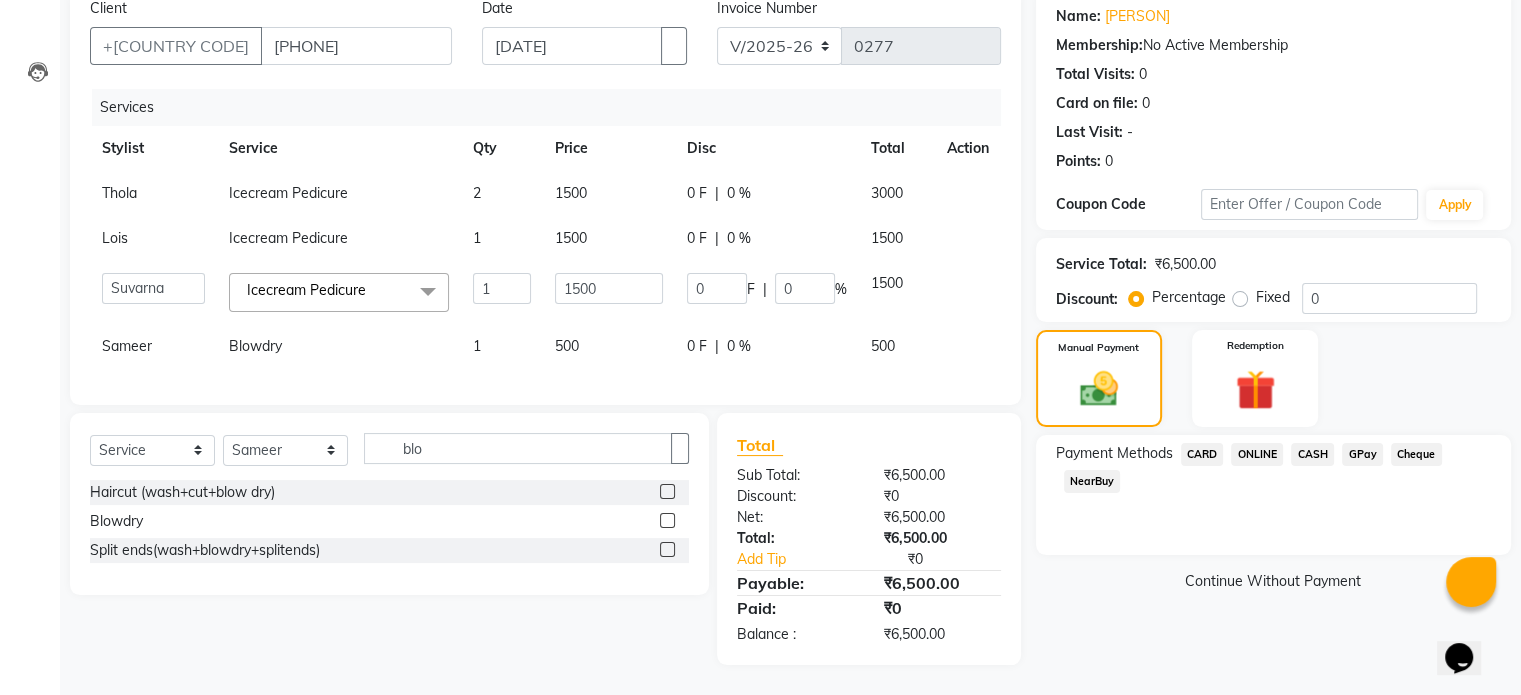 click on "GPay" at bounding box center [1202, 454] 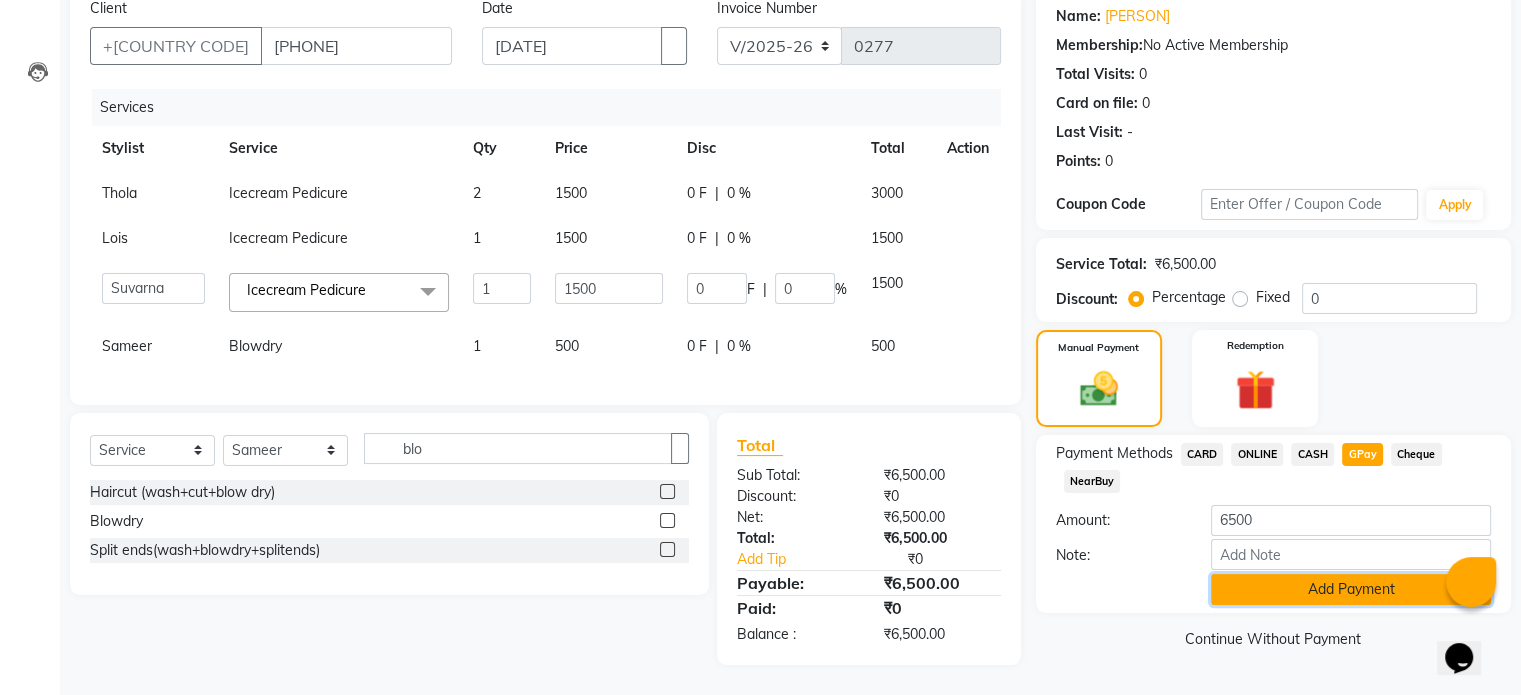 click on "Add Payment" at bounding box center [1351, 589] 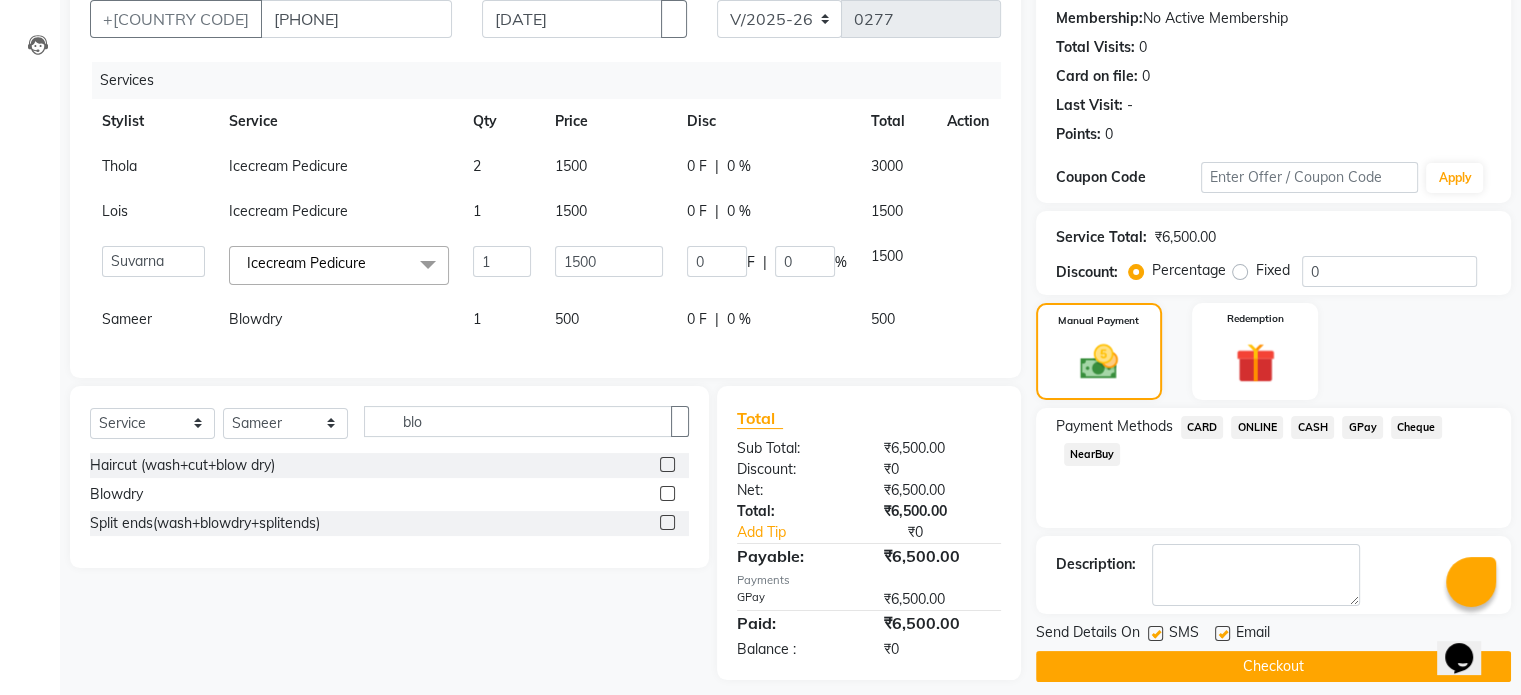 scroll, scrollTop: 229, scrollLeft: 0, axis: vertical 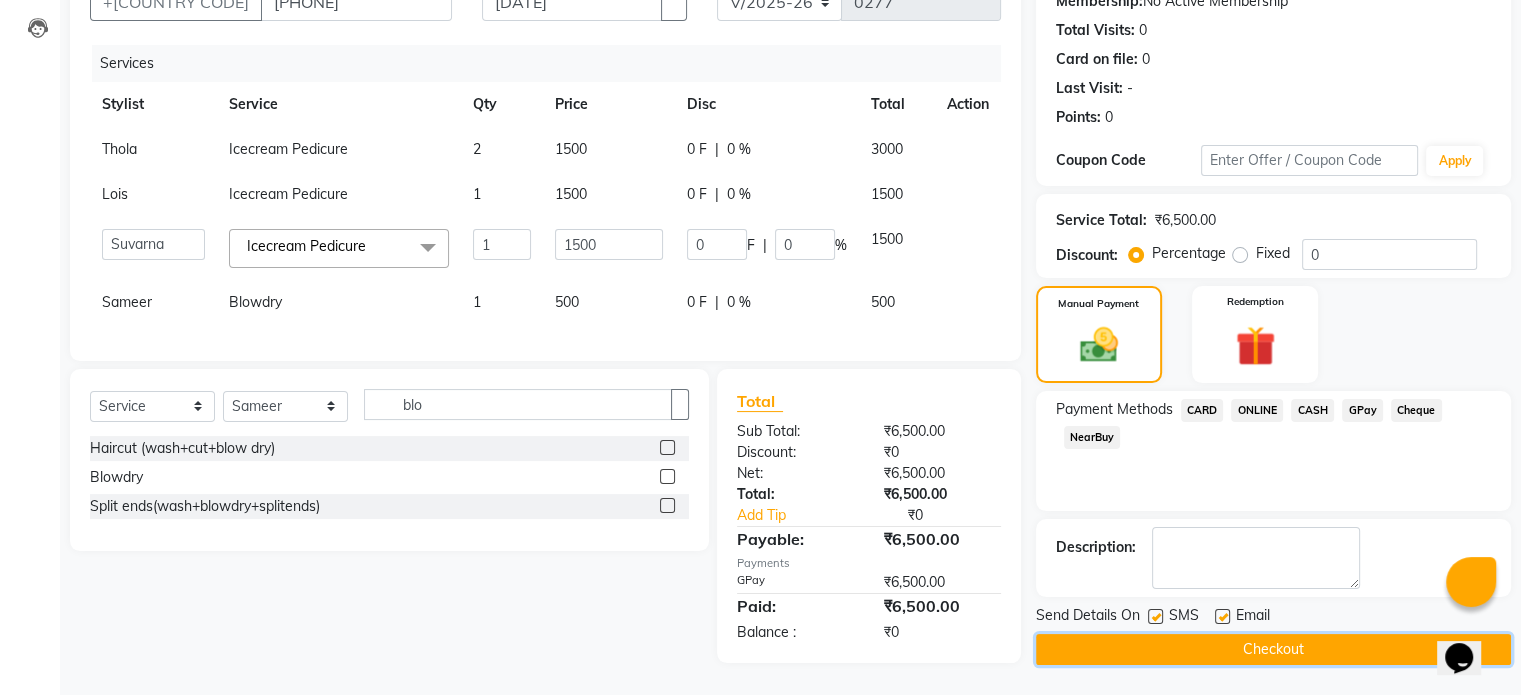 click on "Checkout" at bounding box center [1273, 649] 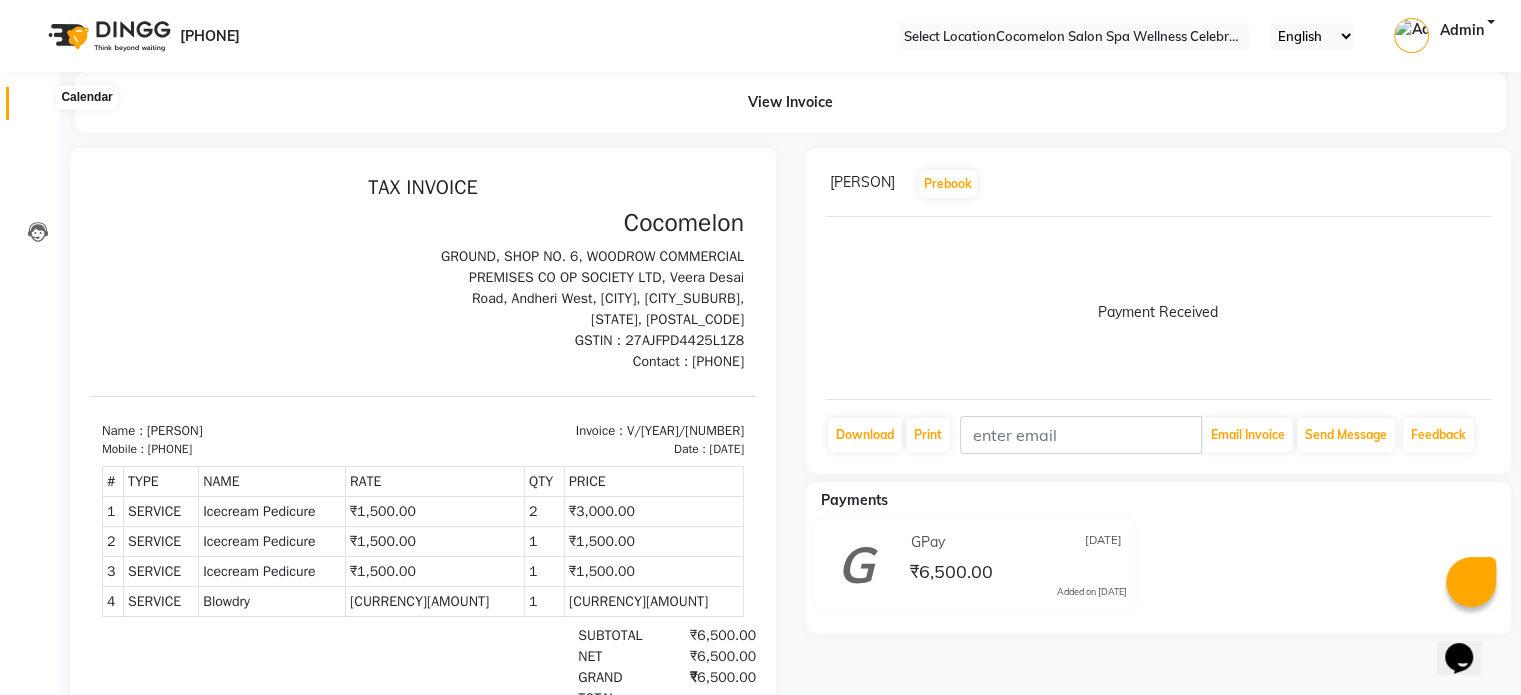scroll, scrollTop: 0, scrollLeft: 0, axis: both 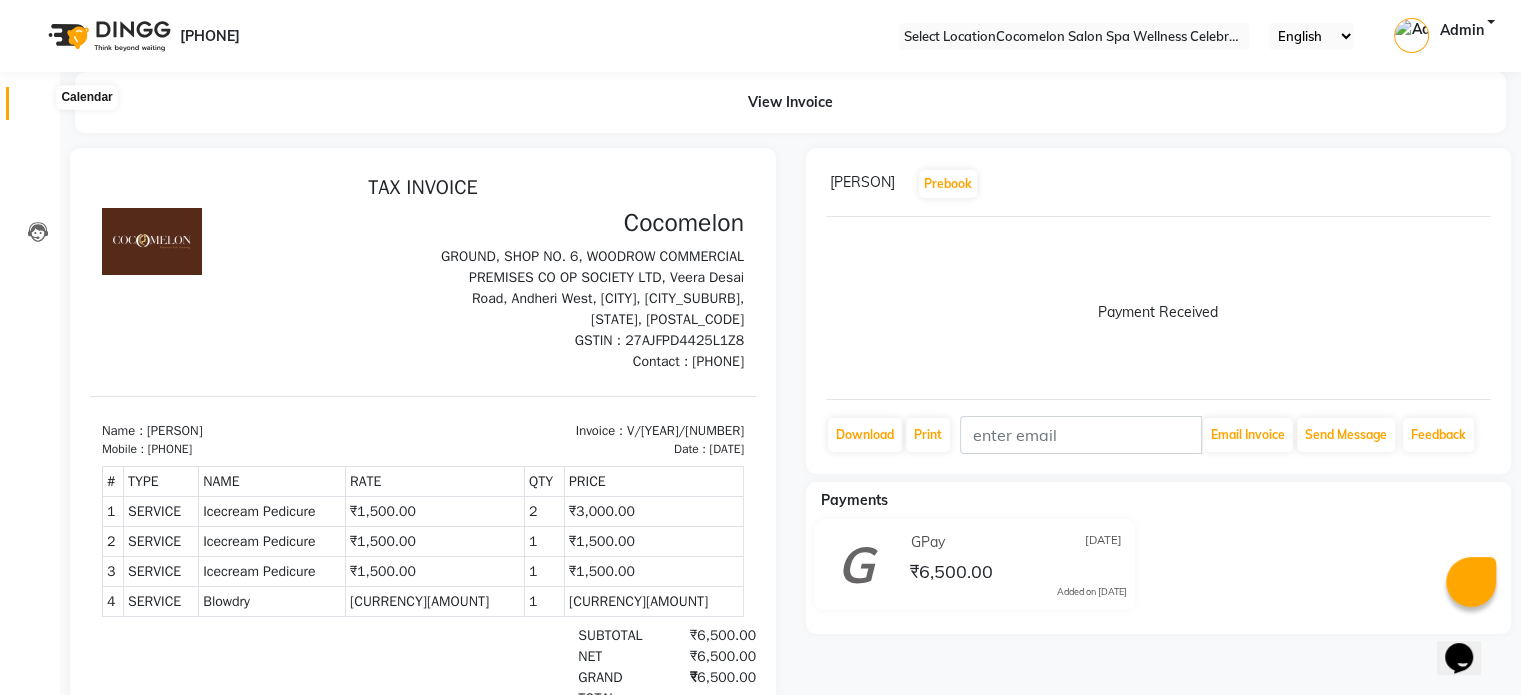 click at bounding box center (38, 108) 